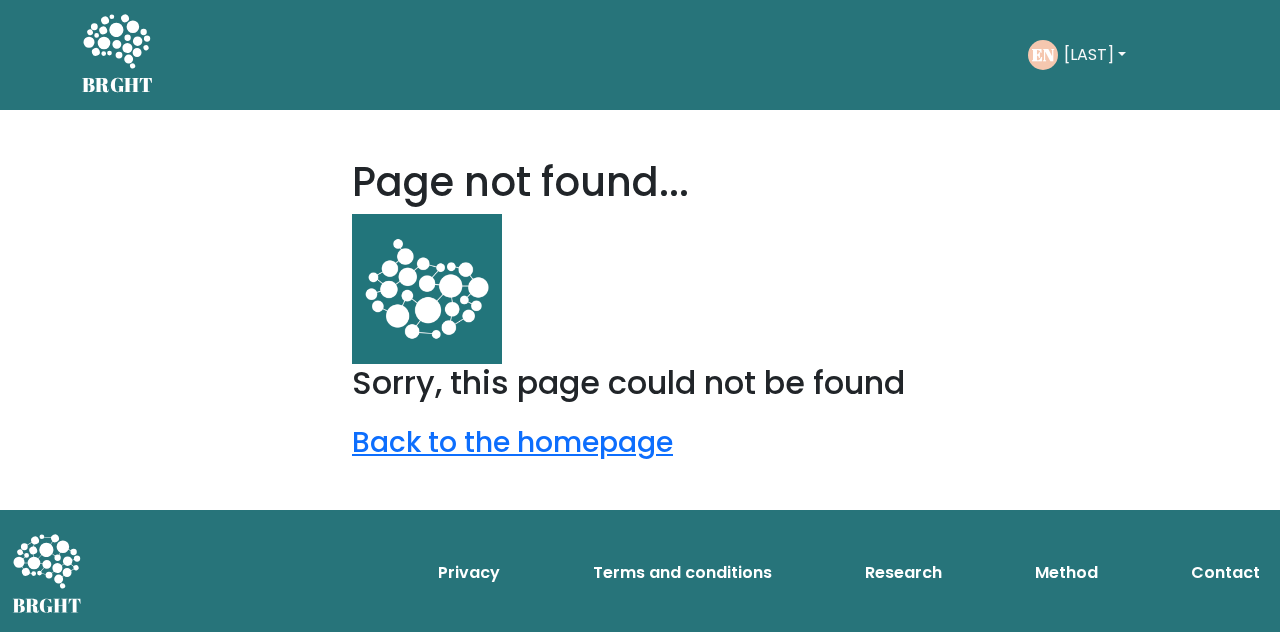 scroll, scrollTop: 0, scrollLeft: 0, axis: both 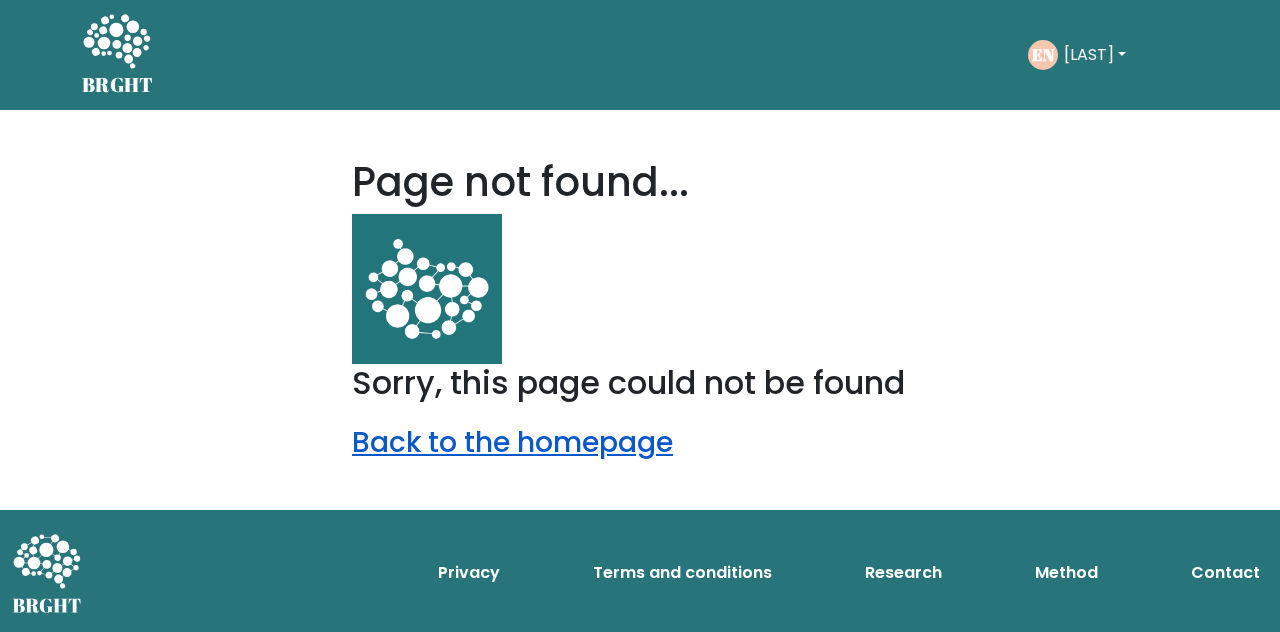click on "Back to the homepage" at bounding box center (512, 442) 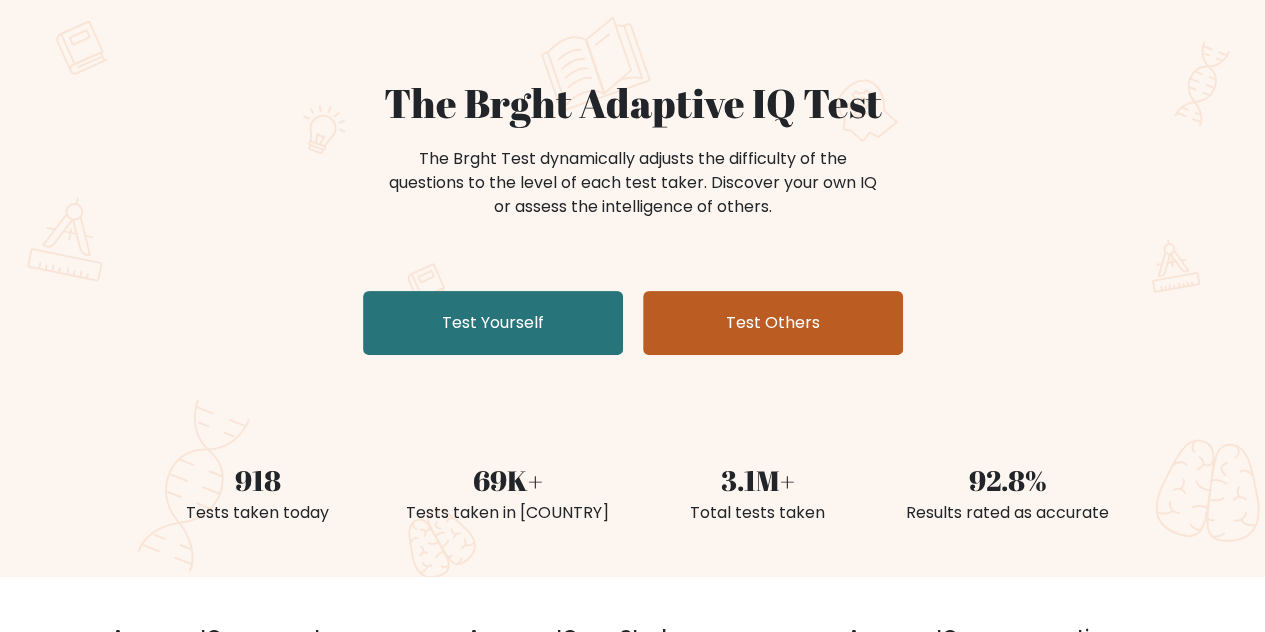 scroll, scrollTop: 0, scrollLeft: 0, axis: both 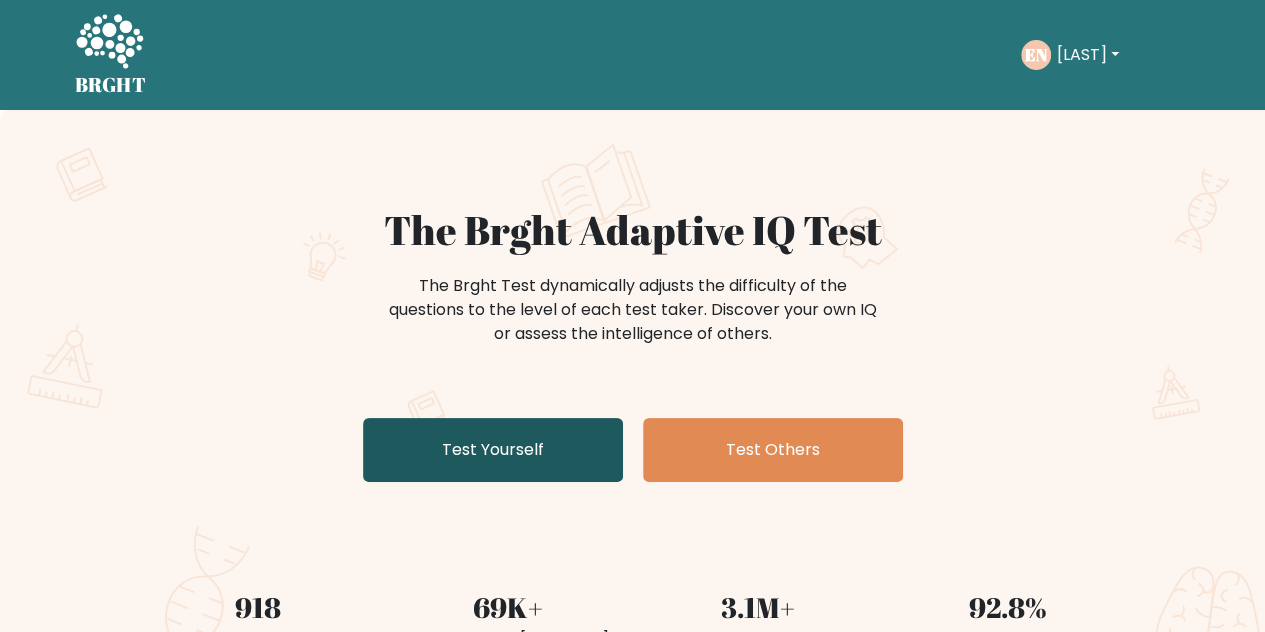 click on "Test Yourself" at bounding box center (493, 450) 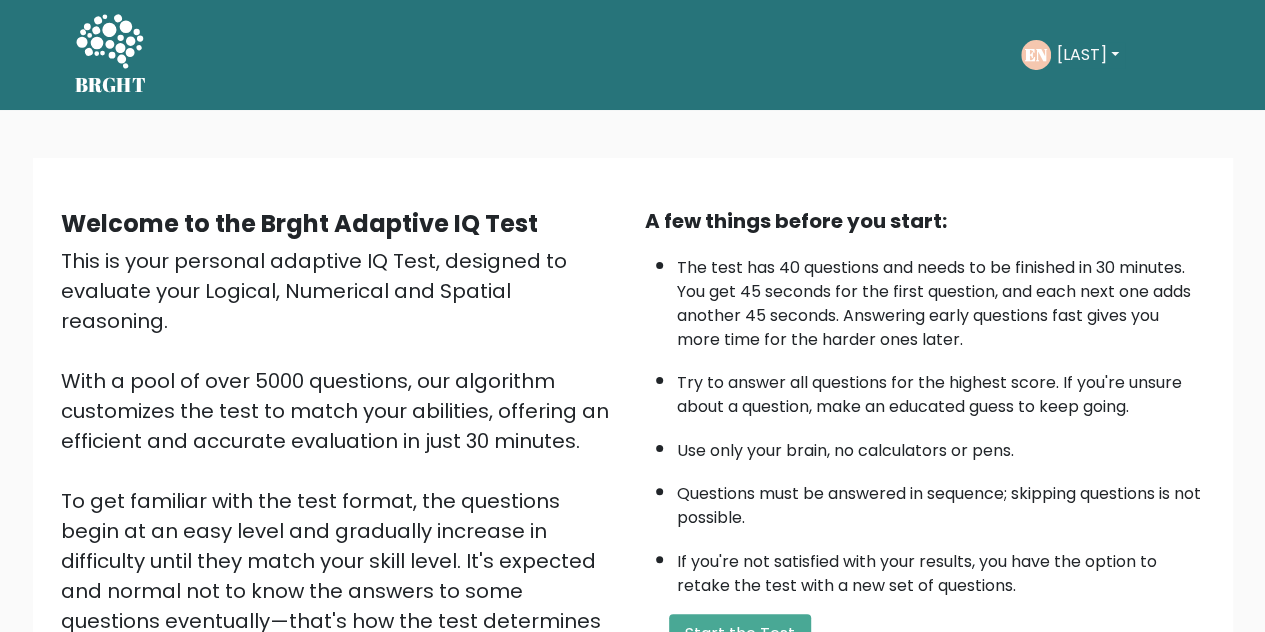 scroll, scrollTop: 284, scrollLeft: 0, axis: vertical 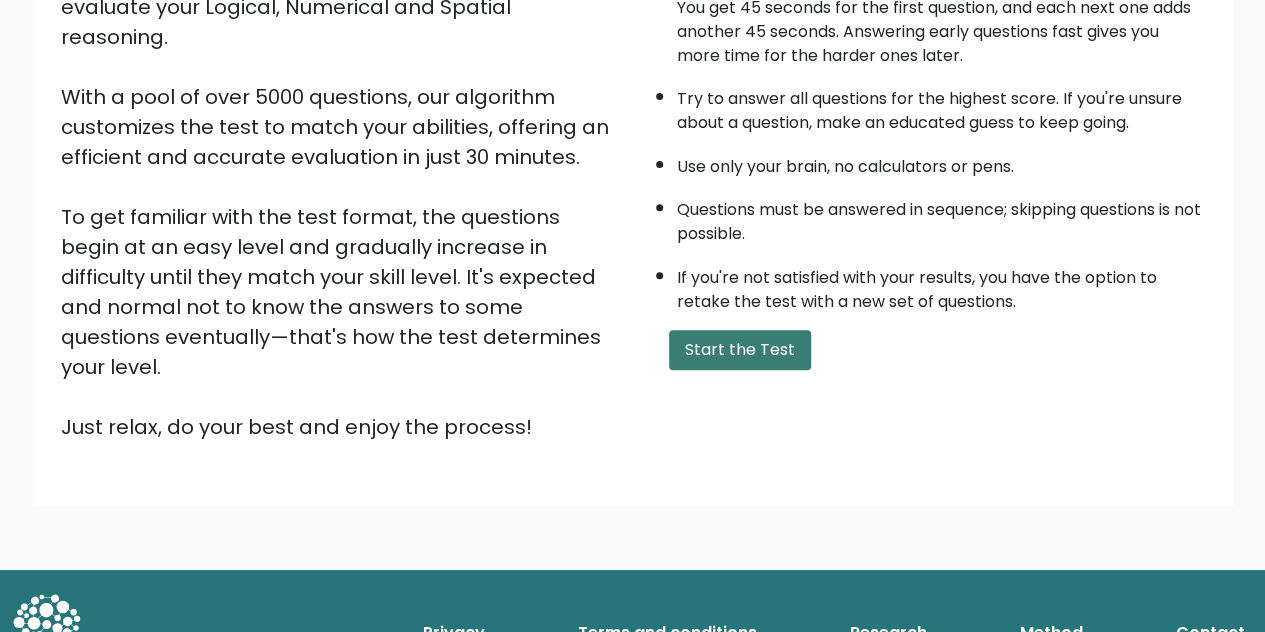 click on "Start the Test" at bounding box center [740, 350] 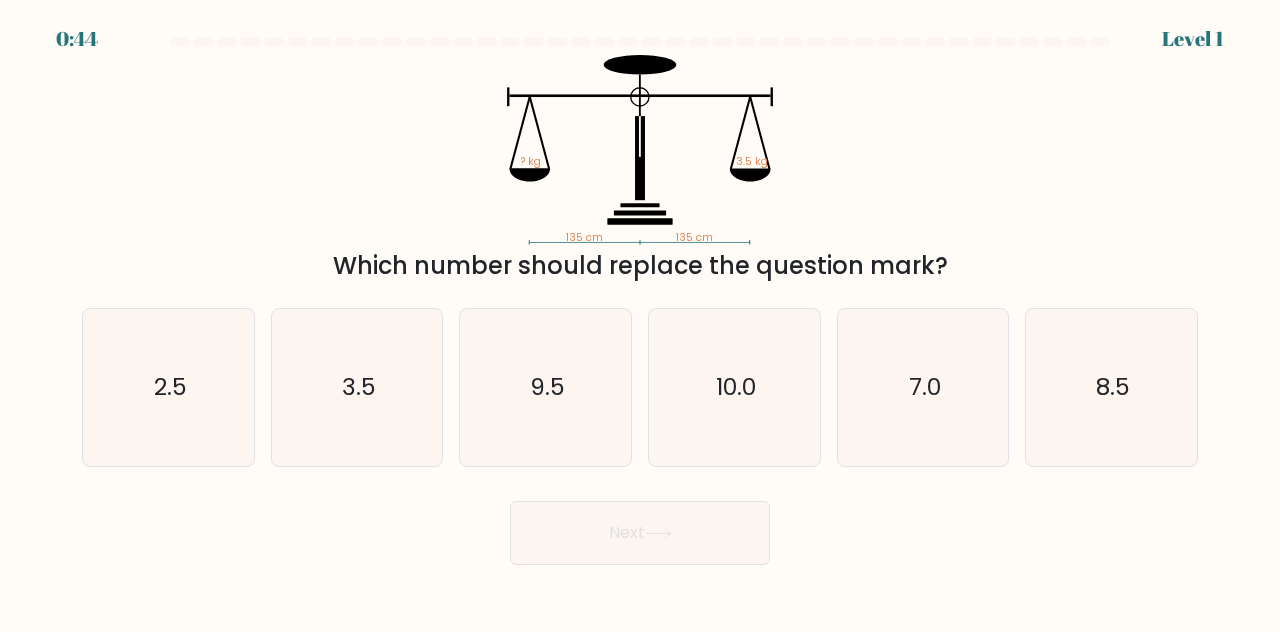 scroll, scrollTop: 0, scrollLeft: 0, axis: both 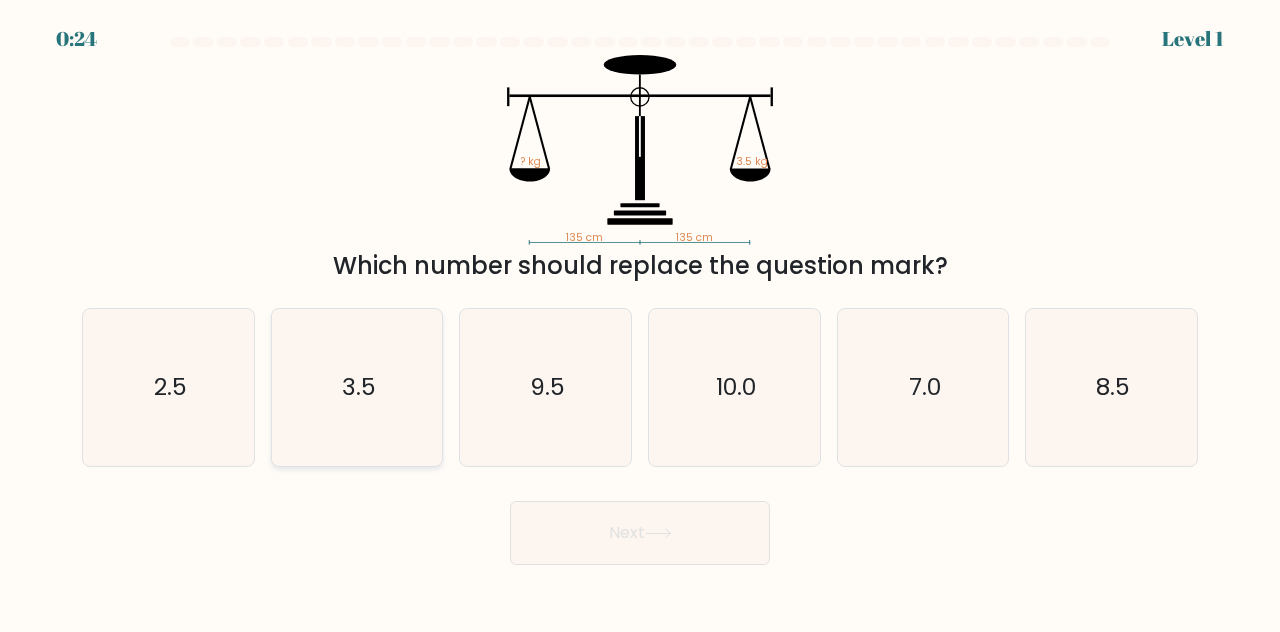 click on "3.5" 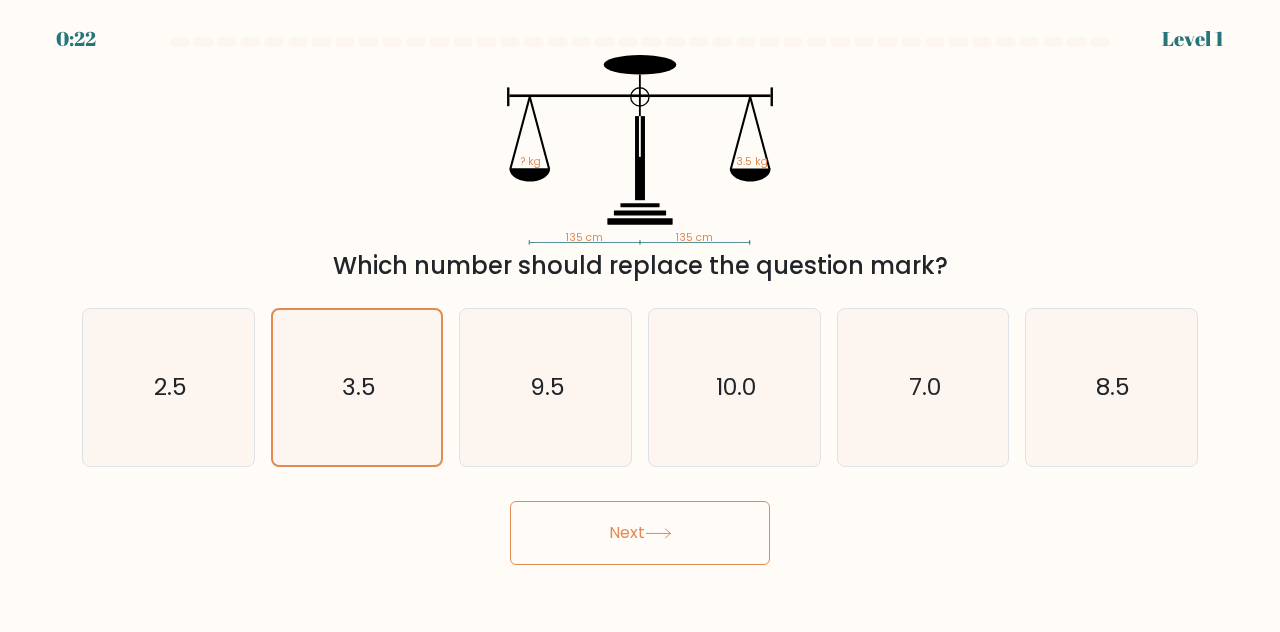 click on "Next" at bounding box center (640, 533) 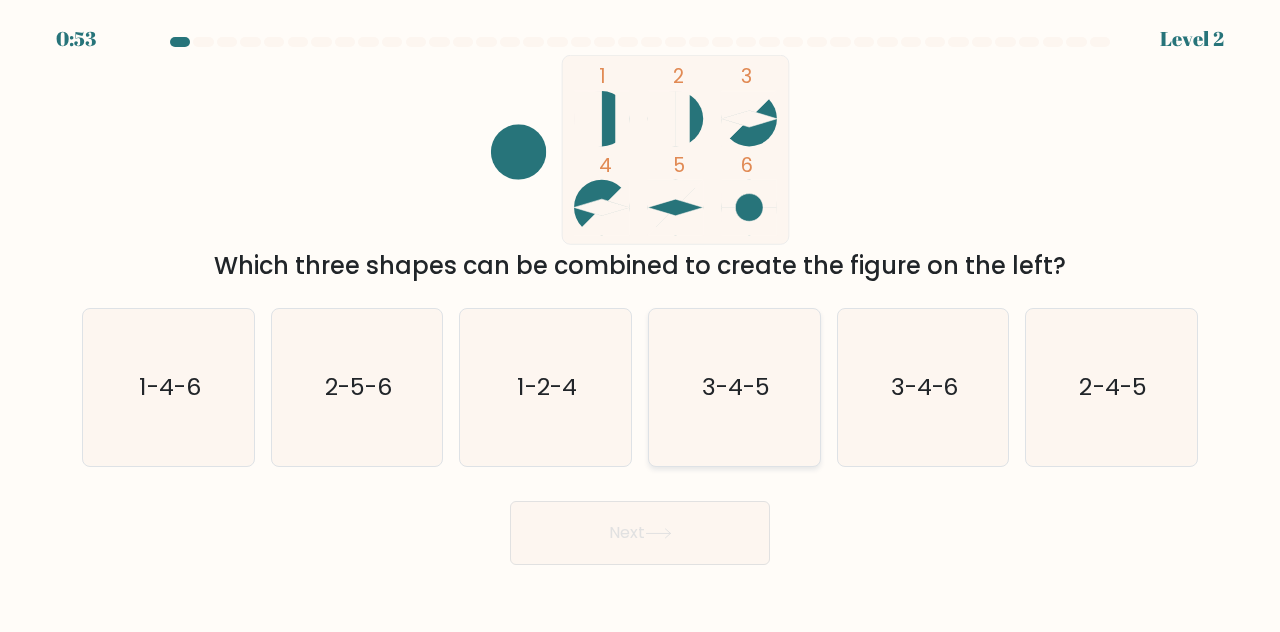 click on "3-4-5" 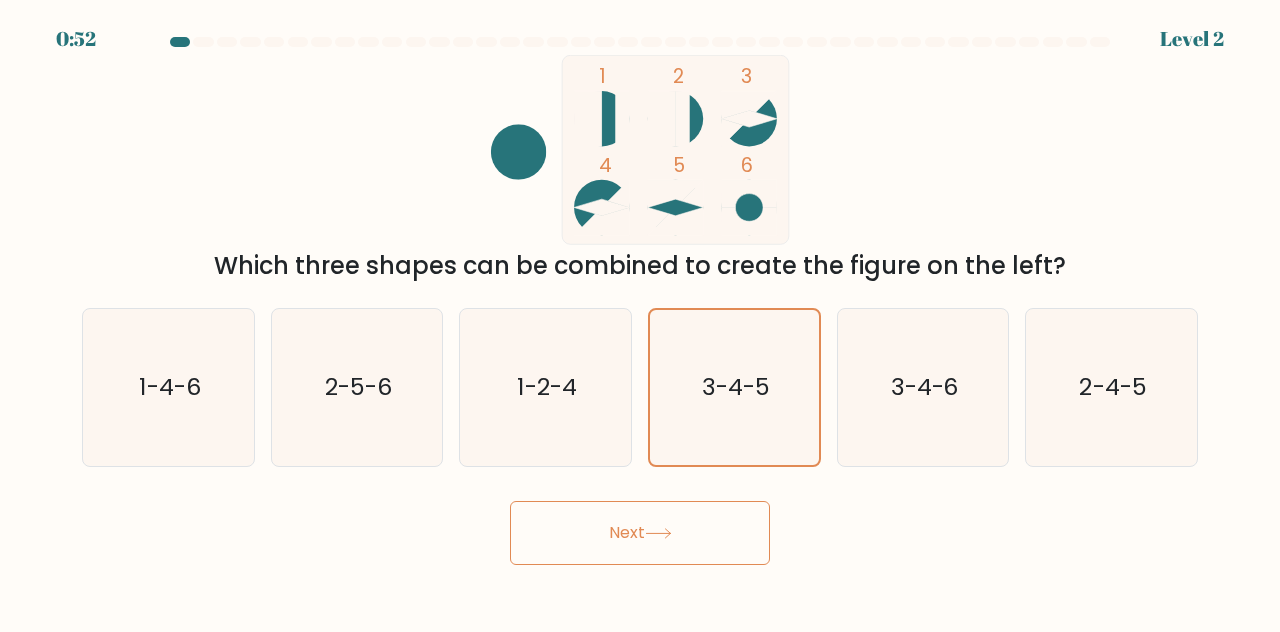 click on "Next" at bounding box center [640, 533] 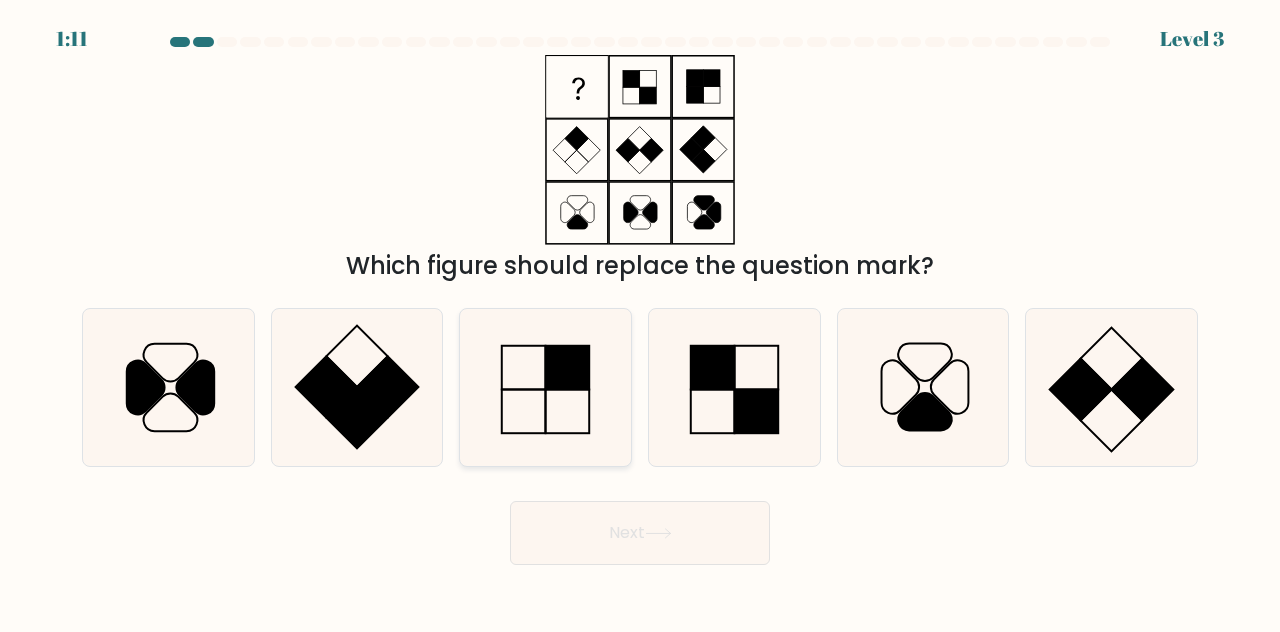 click 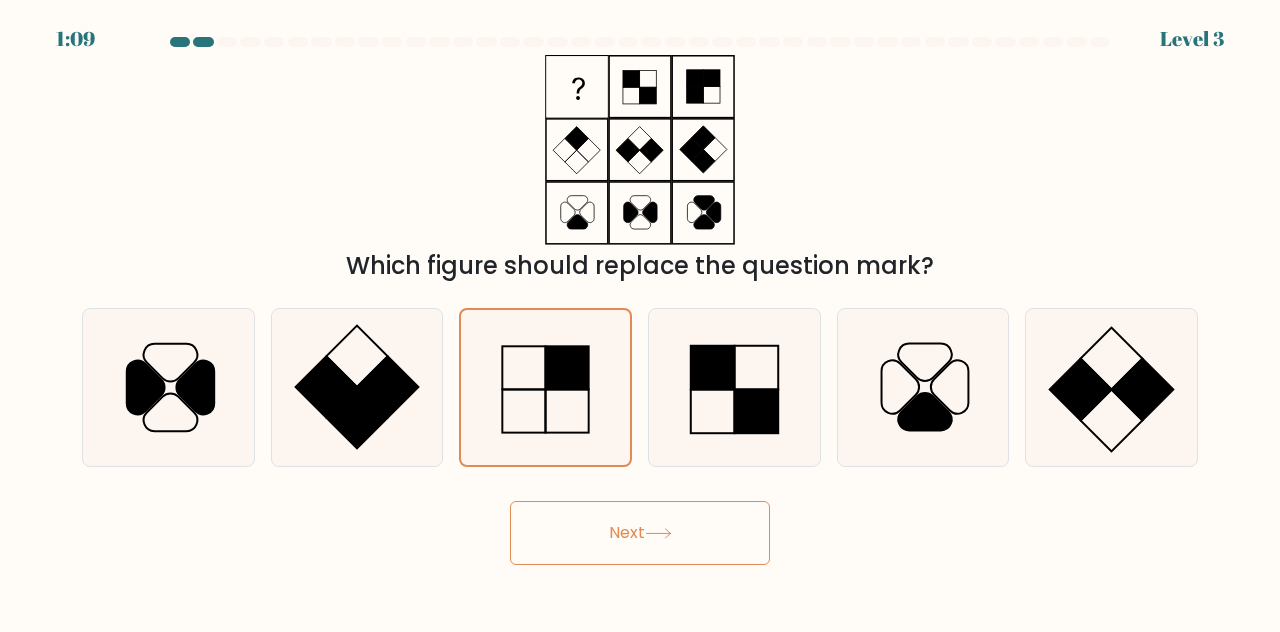 click on "Next" at bounding box center (640, 533) 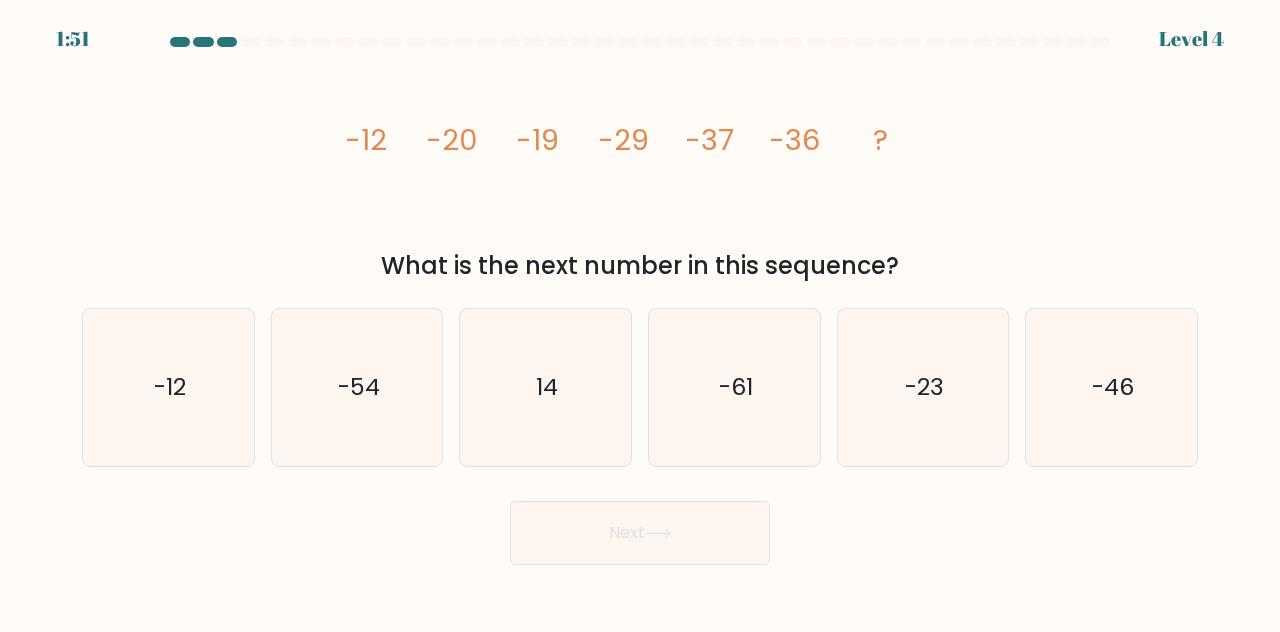 click on "image/svg+xml
-12
-20
-19
-29
-37
-36
?
What is the next number in this sequence?" at bounding box center [640, 169] 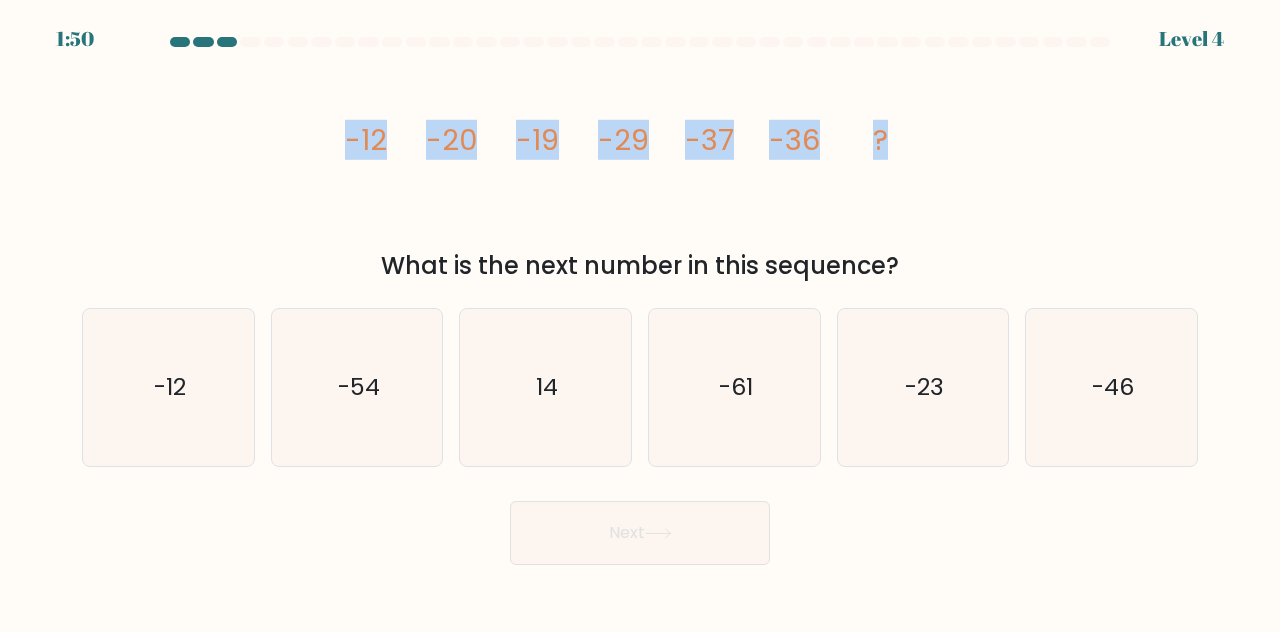 drag, startPoint x: 334, startPoint y: 119, endPoint x: 1160, endPoint y: 115, distance: 826.0097 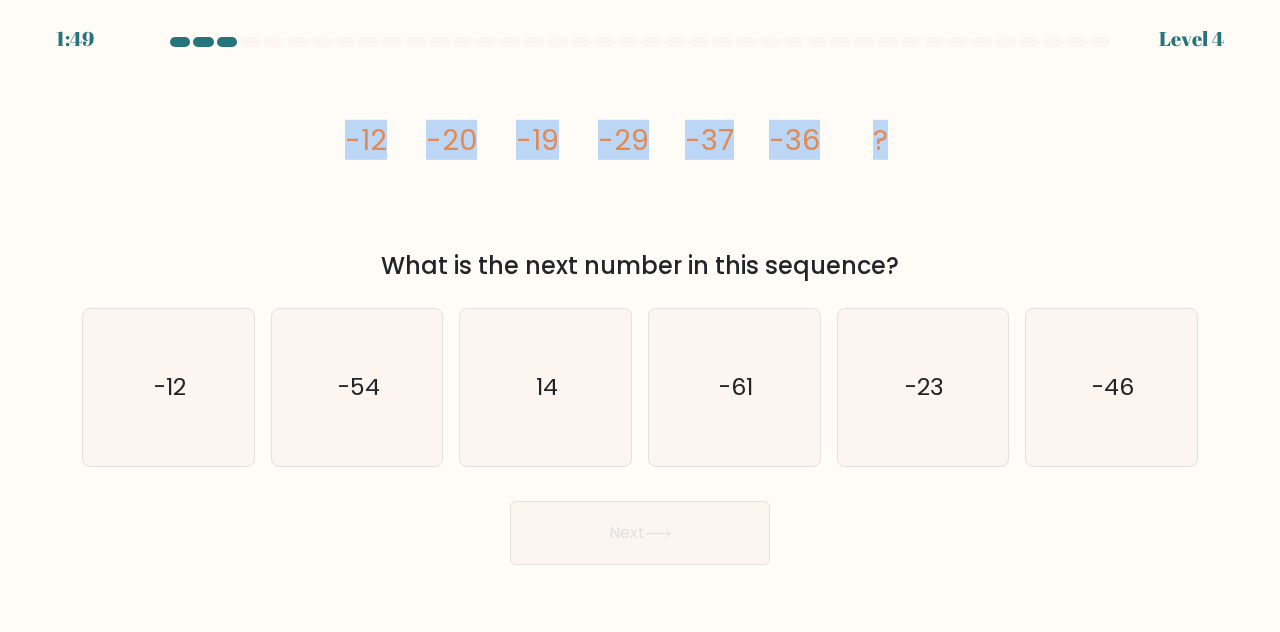 copy on "-12
-20
-19
-29
-37
-36
?" 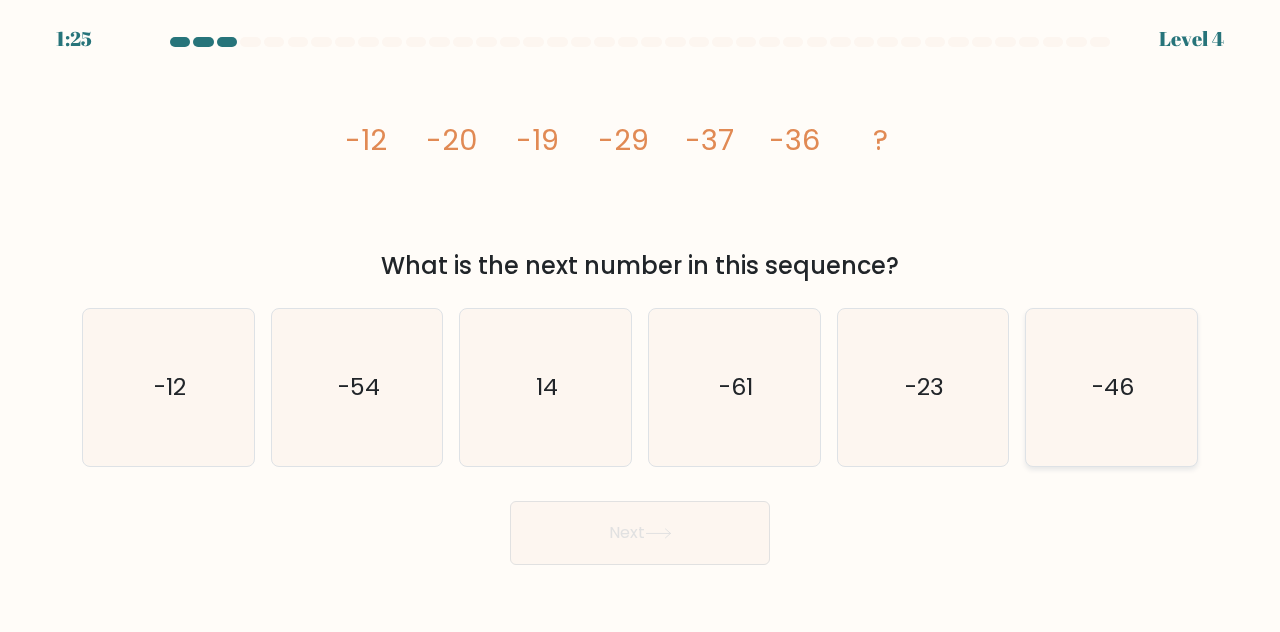 click on "-46" 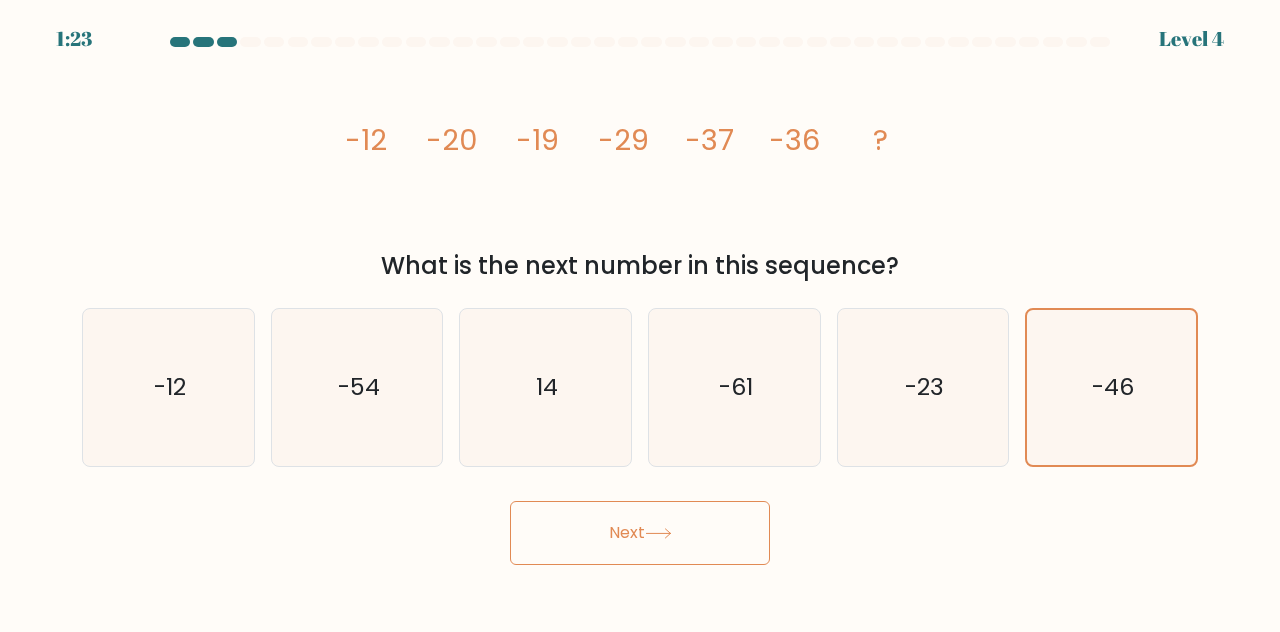 click on "Next" at bounding box center (640, 533) 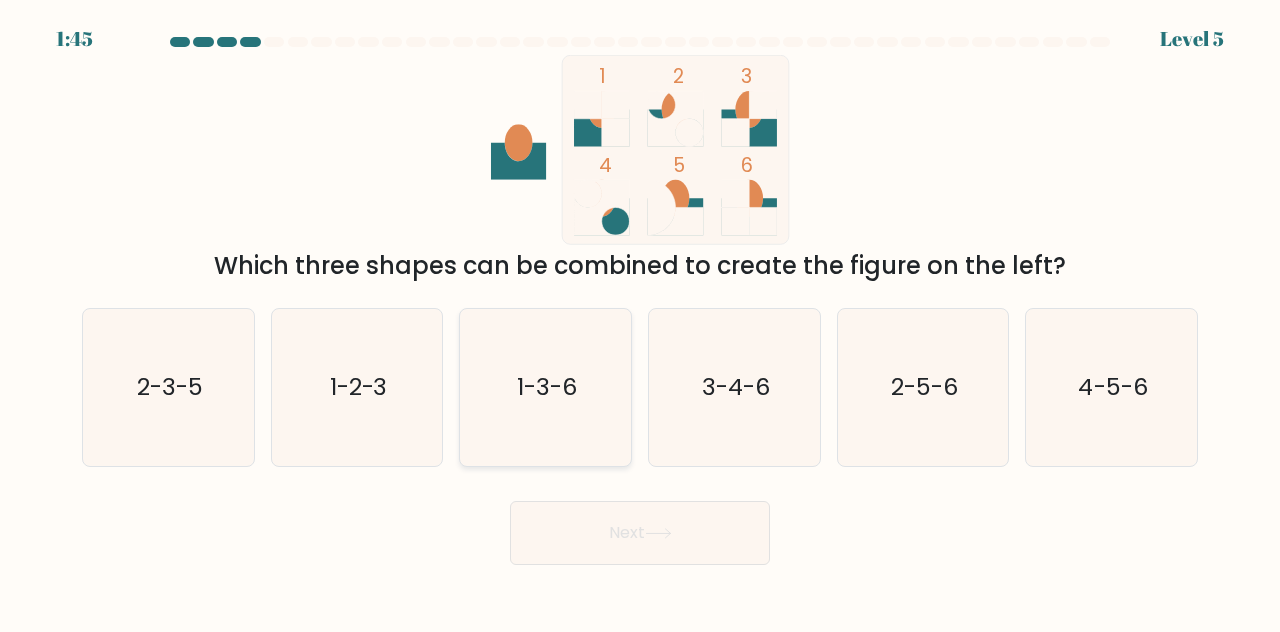 click on "1-3-6" 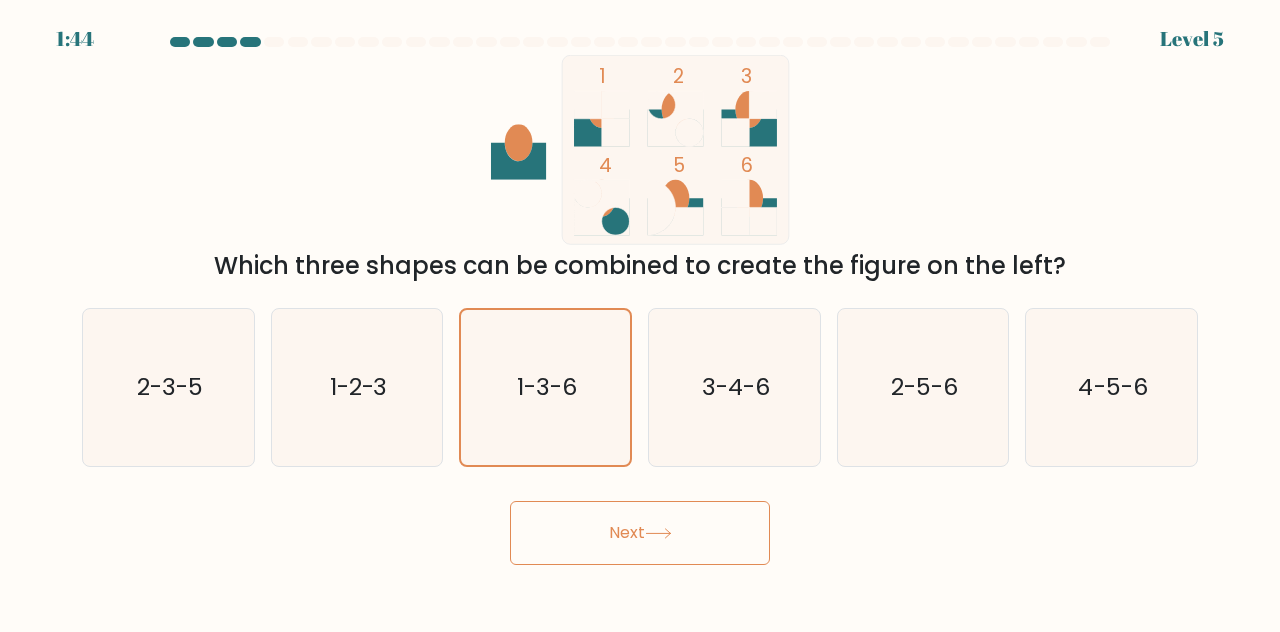 click on "Next" at bounding box center (640, 533) 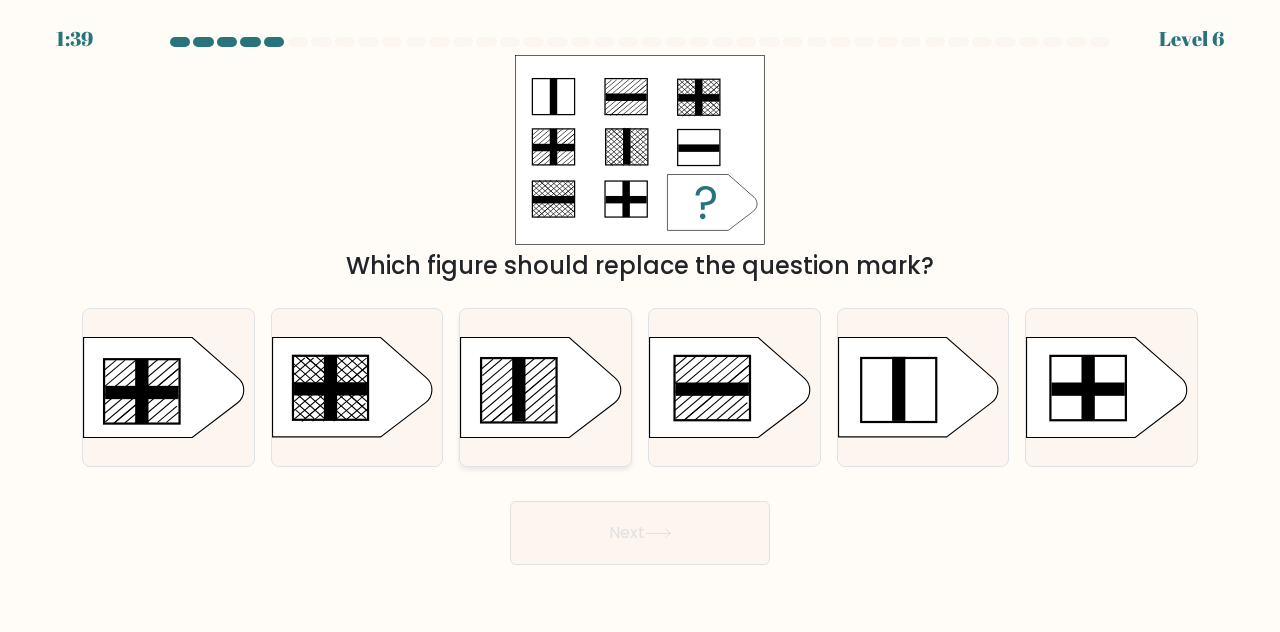 click 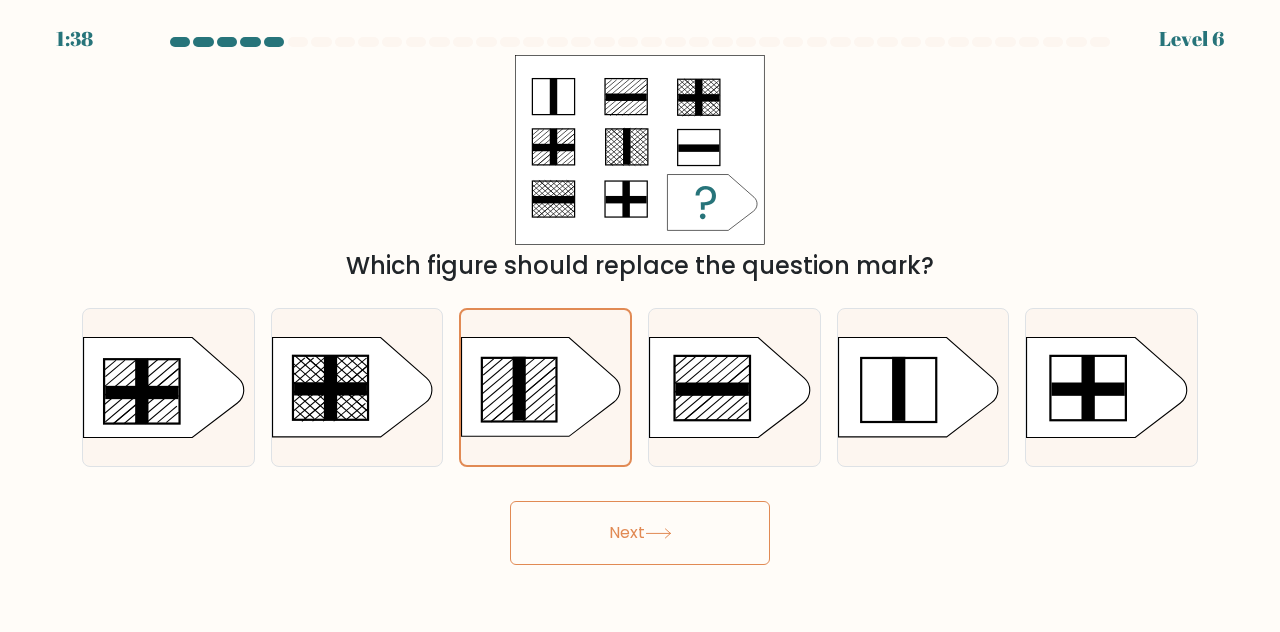 click on "Next" at bounding box center [640, 533] 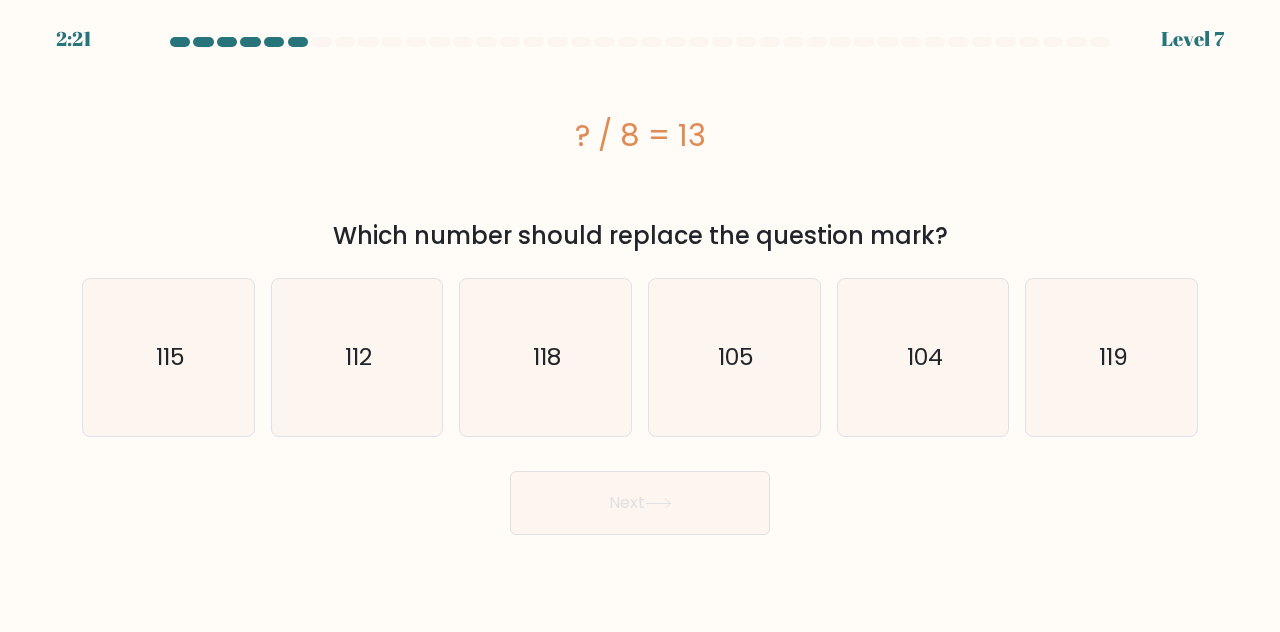 click on "? / 8 = 13" at bounding box center (640, 135) 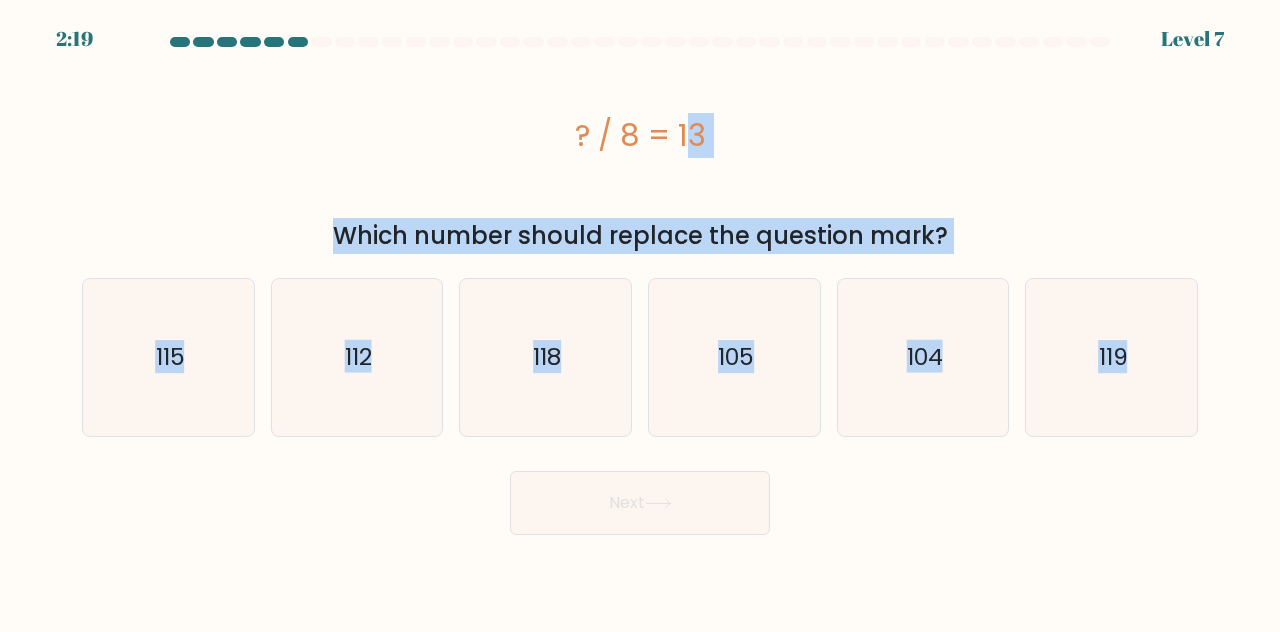 drag, startPoint x: 575, startPoint y: 147, endPoint x: 1216, endPoint y: 433, distance: 701.90955 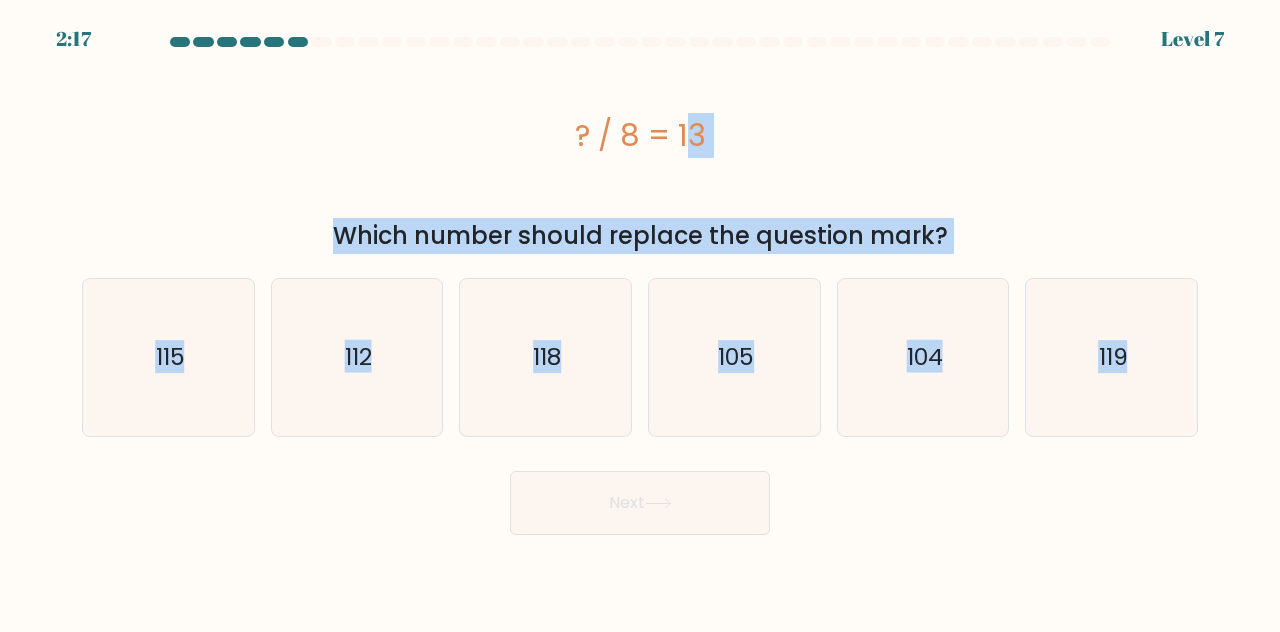 copy on "? / 8 = 13
Which number should replace the question mark?
a.
115
b.
112
c.
118
d.
105
e.
104
f.
119" 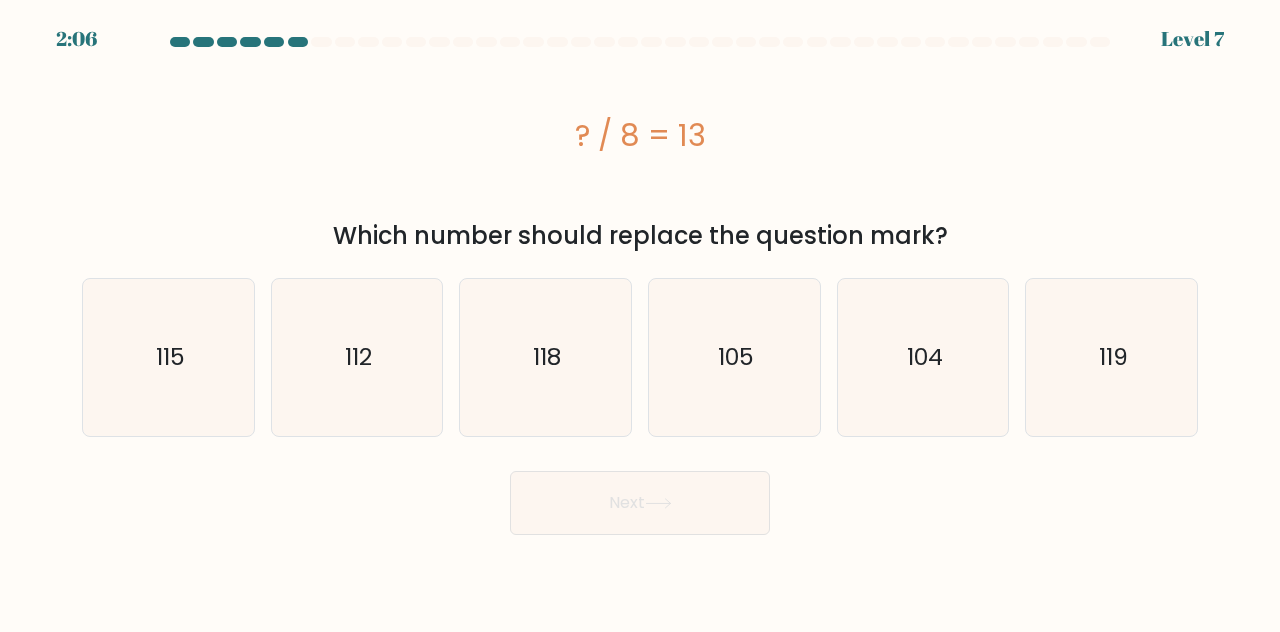 click on "a." at bounding box center [640, 286] 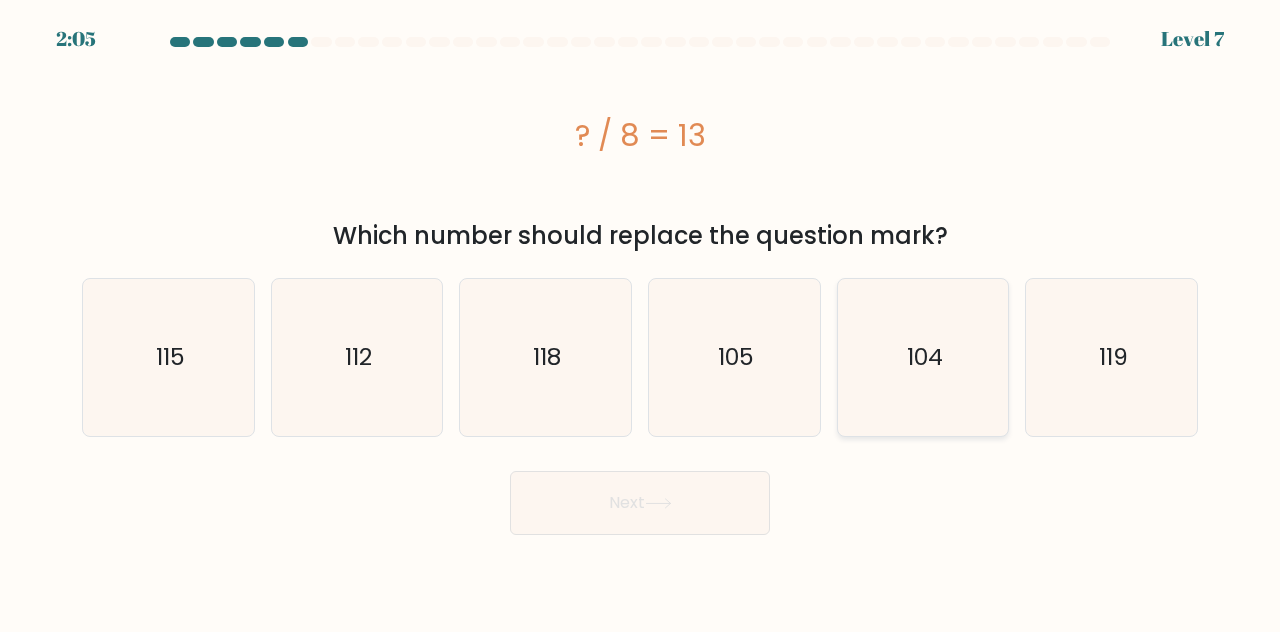 click on "104" 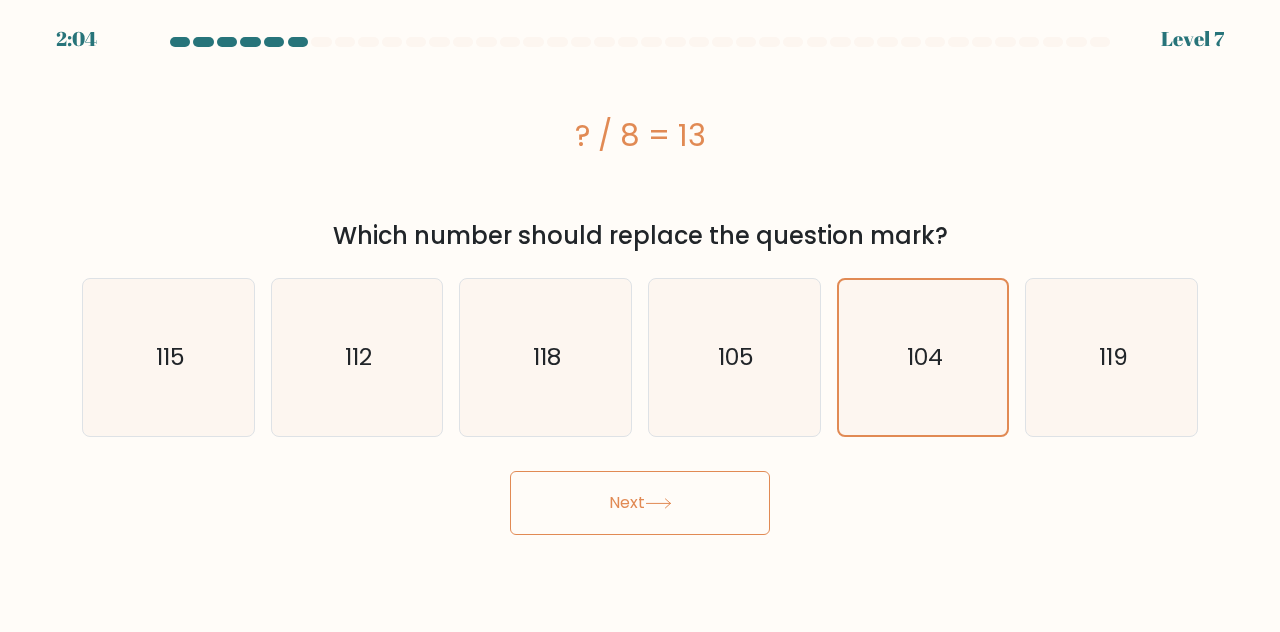 click on "Next" at bounding box center (640, 503) 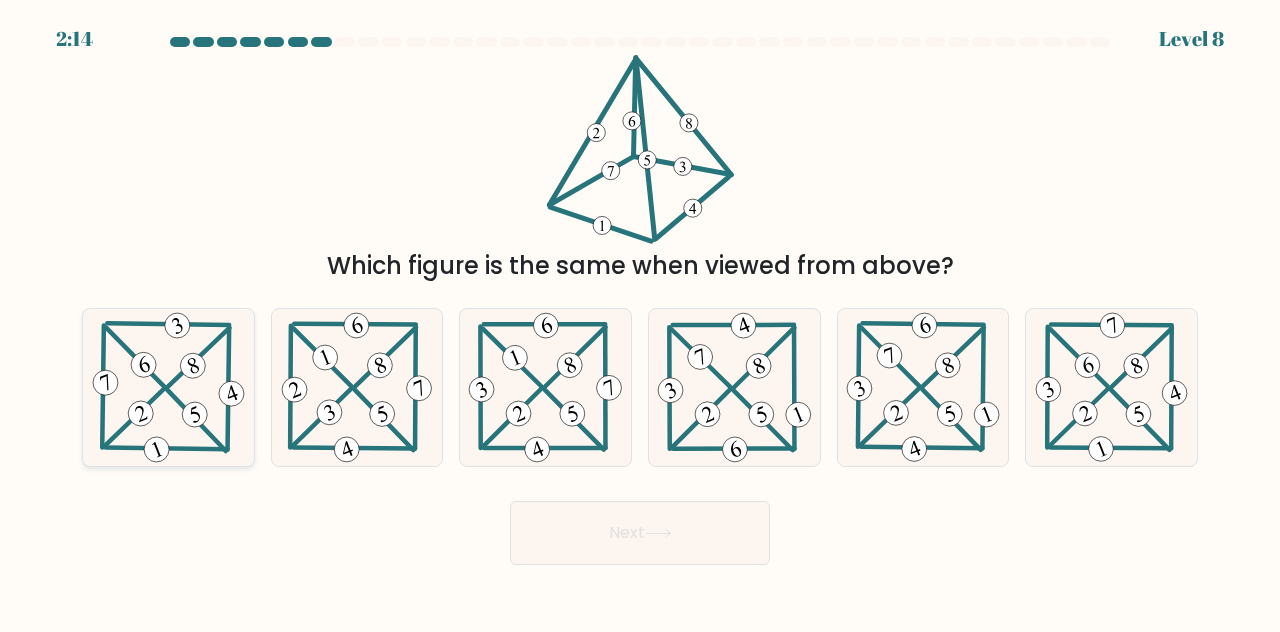 click 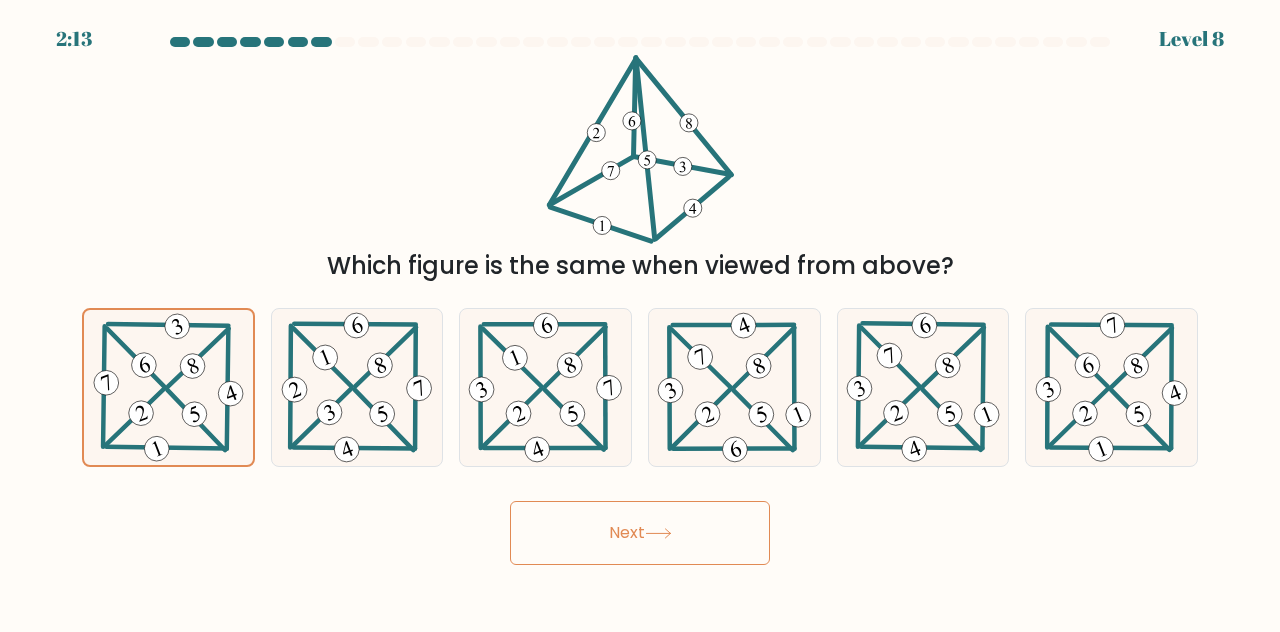 click on "Next" at bounding box center [640, 533] 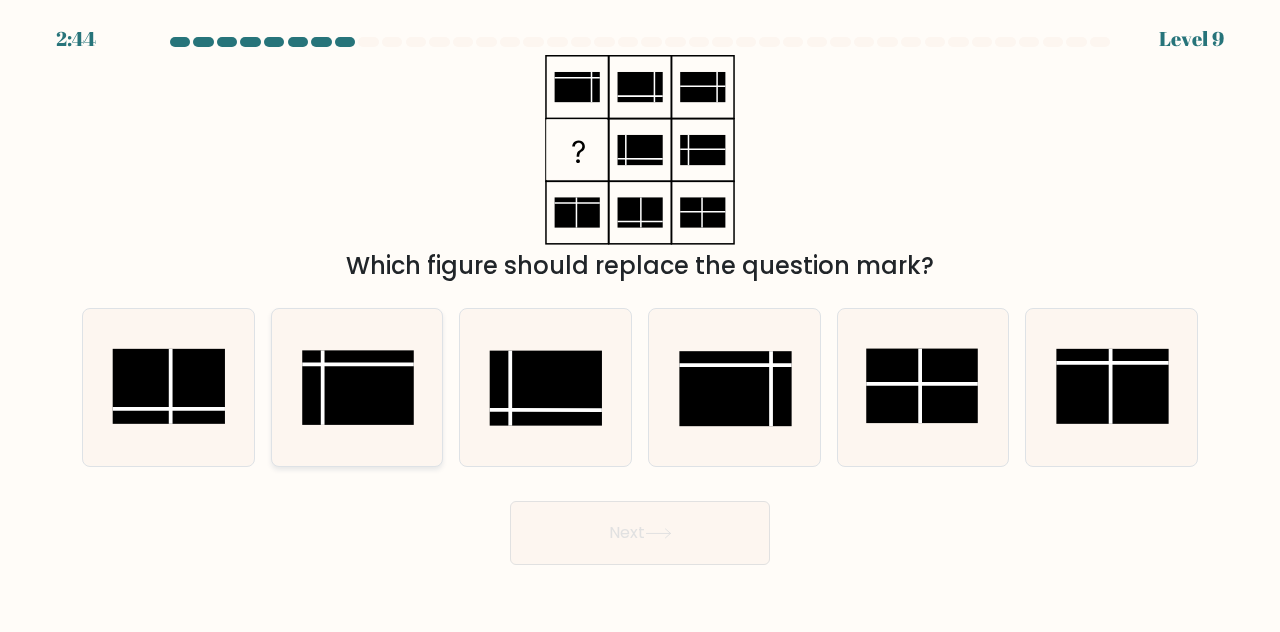 click 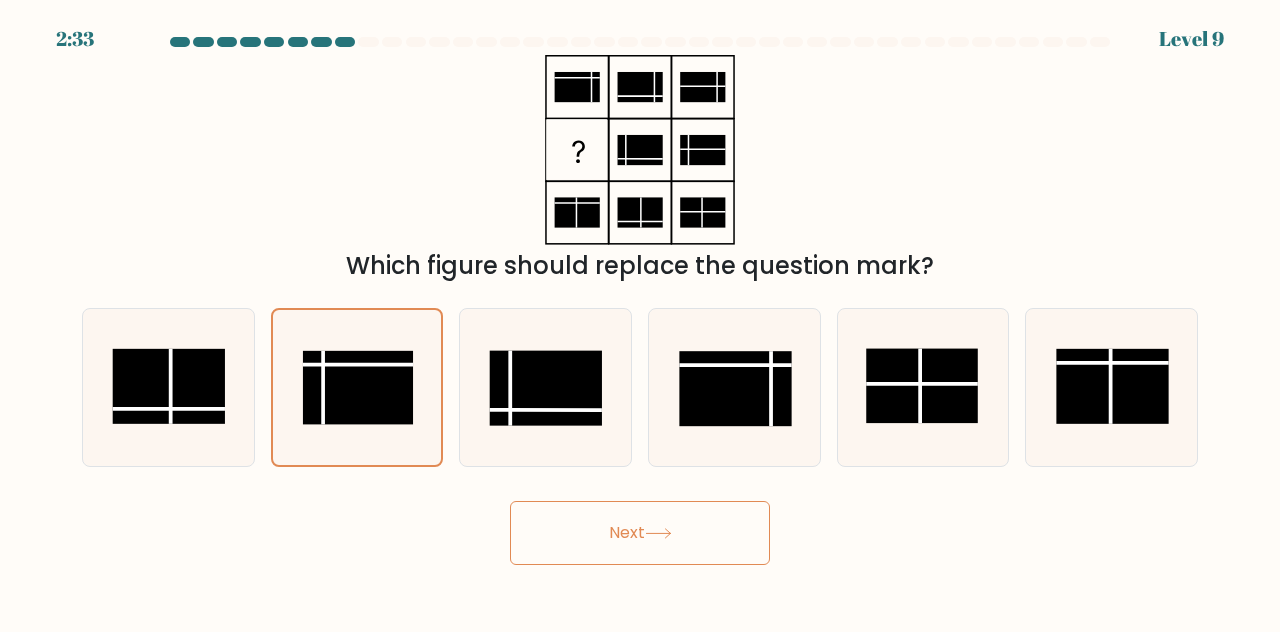 click on "Next" at bounding box center (640, 533) 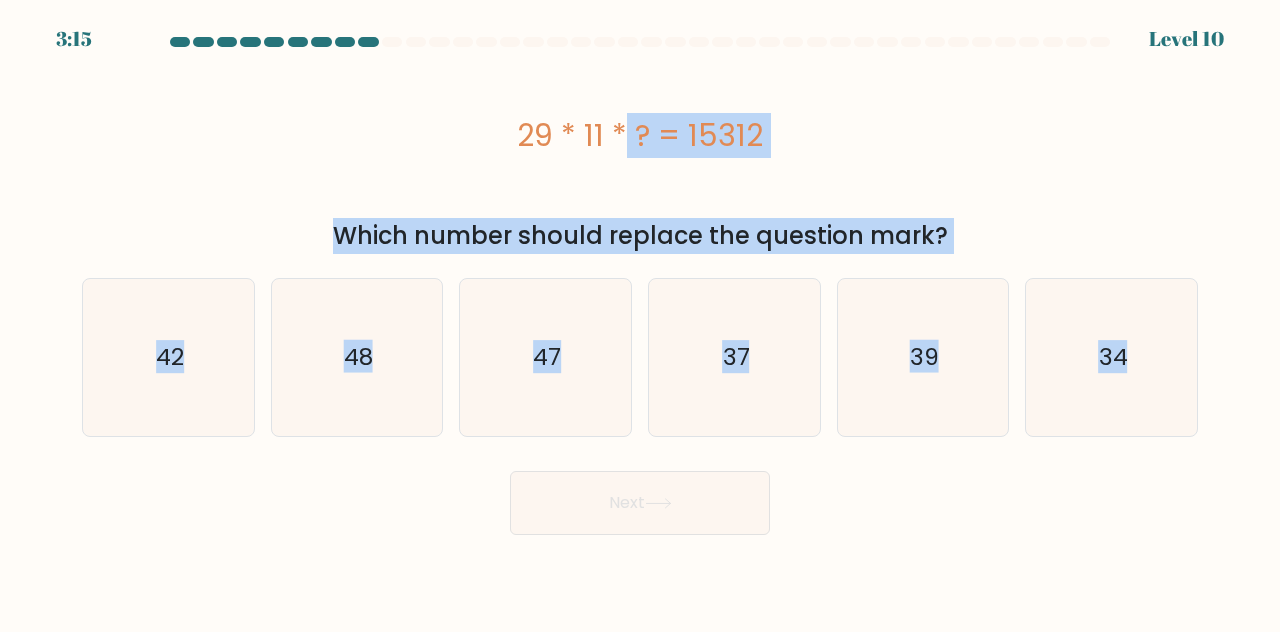drag, startPoint x: 508, startPoint y: 139, endPoint x: 1279, endPoint y: 467, distance: 837.8693 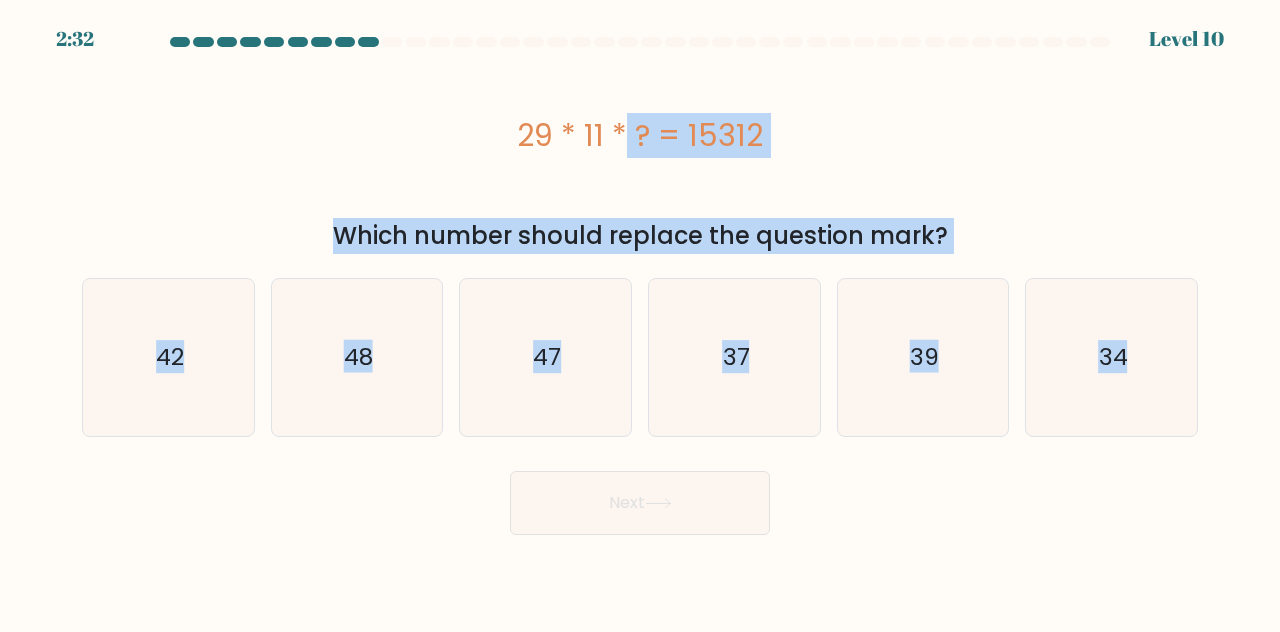 copy on "29 * 11 * ? = 15312
Which number should replace the question mark?
a.
42
b.
48
c.
47
d.
37
e.
39
f.
34" 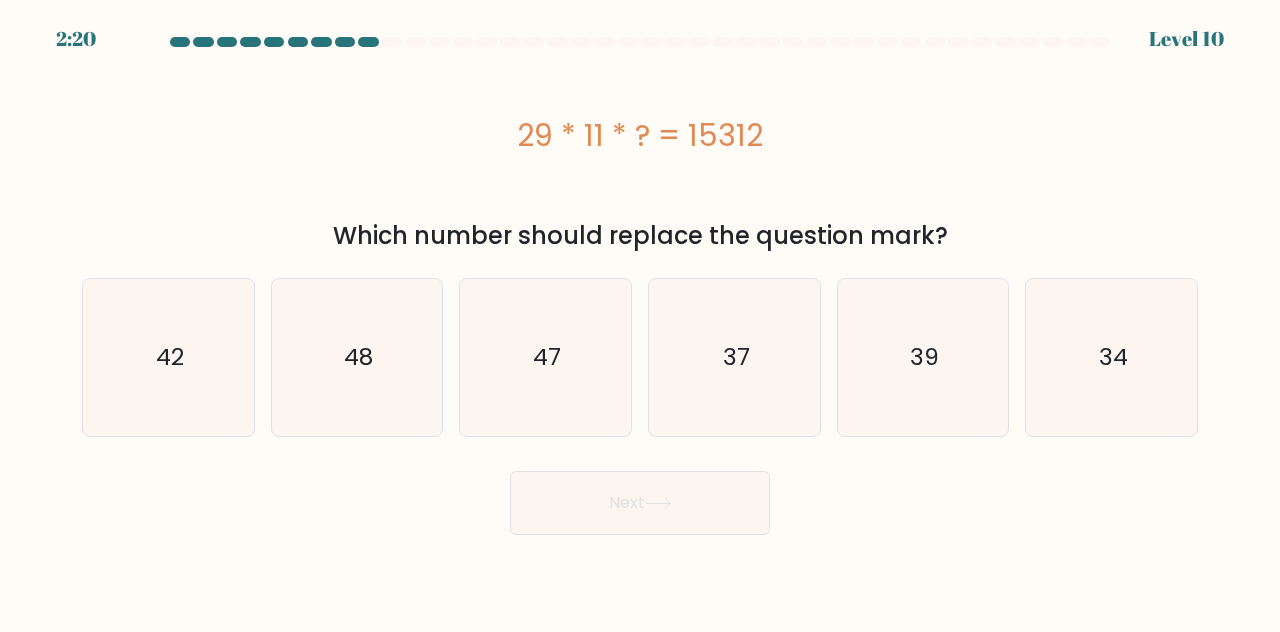 click on "Next" at bounding box center (640, 498) 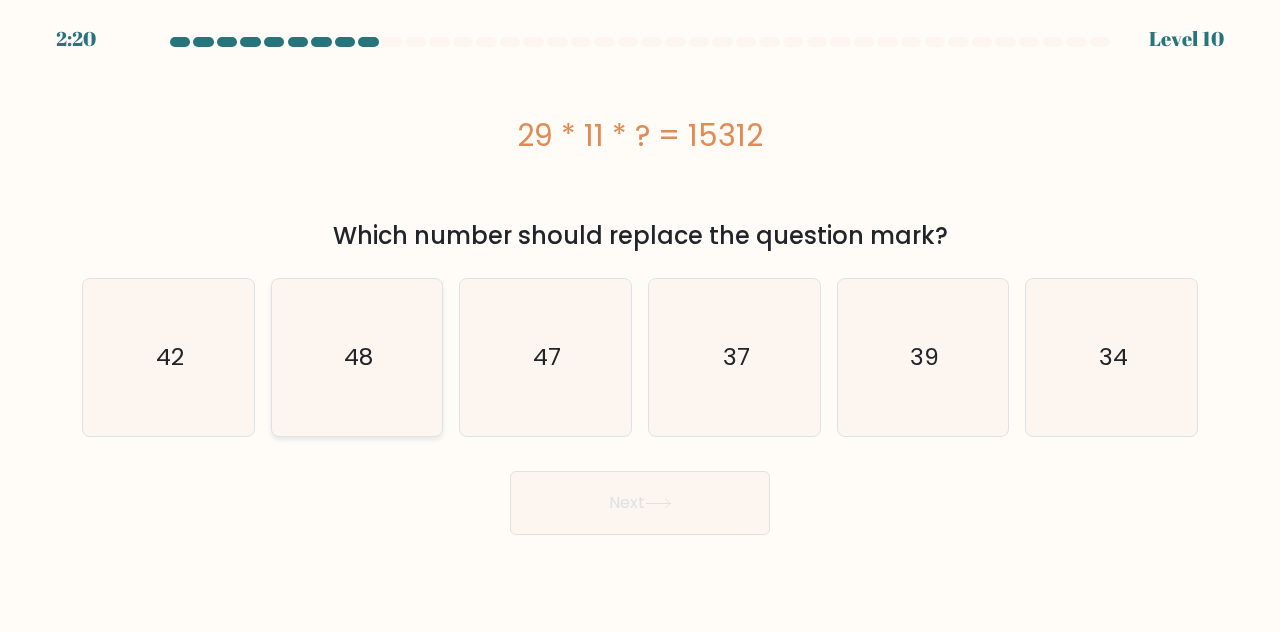 click on "48" 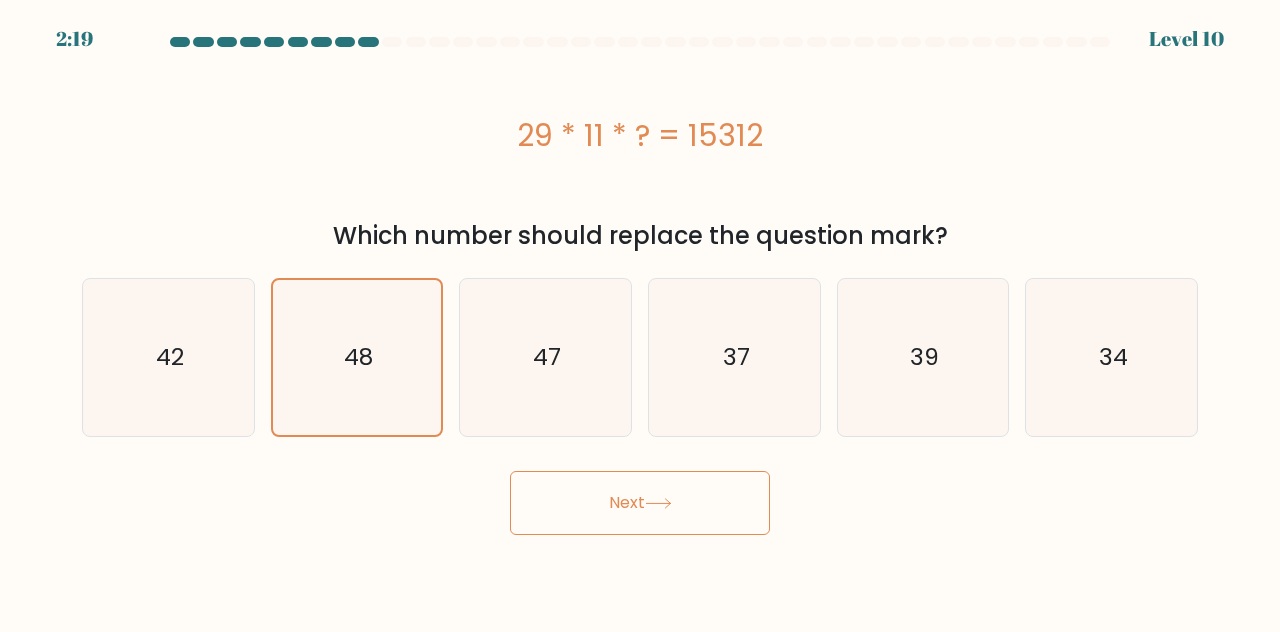 click on "Next" at bounding box center [640, 503] 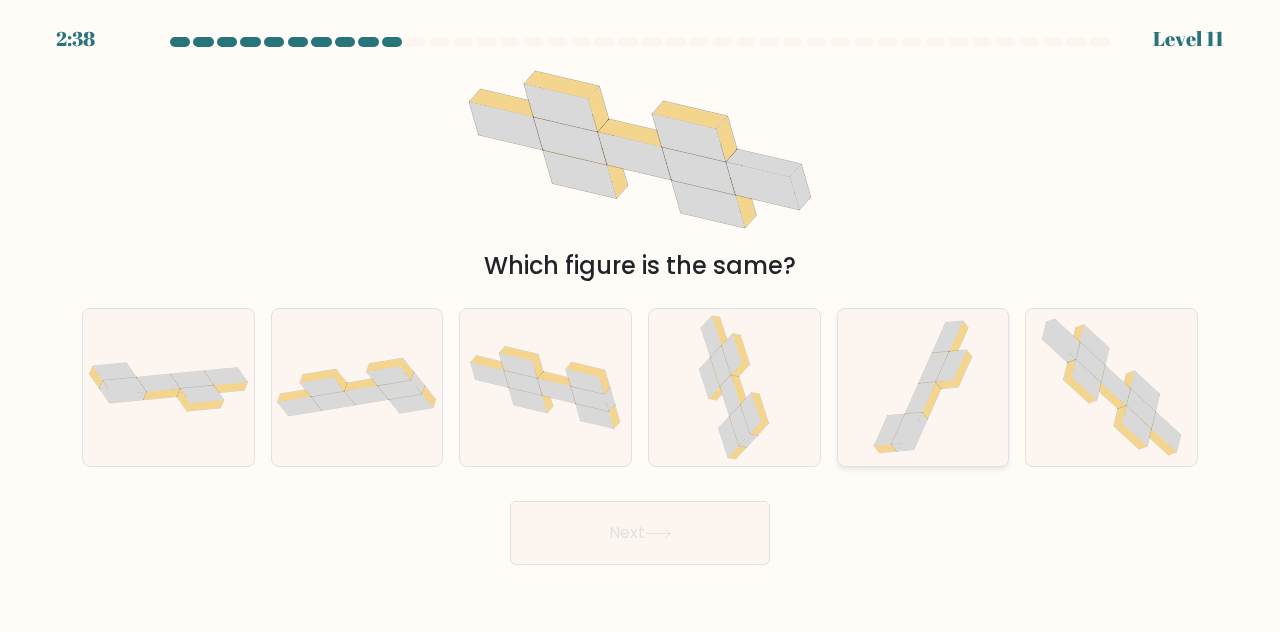drag, startPoint x: 1085, startPoint y: 373, endPoint x: 955, endPoint y: 441, distance: 146.7106 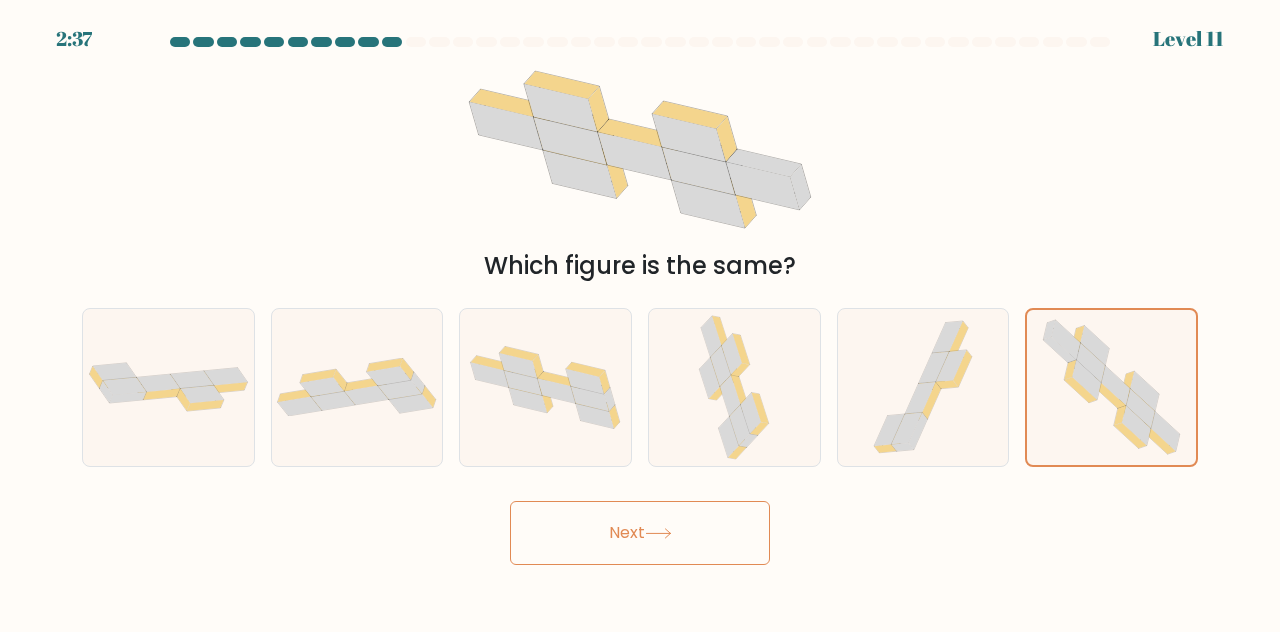 click on "Next" at bounding box center [640, 533] 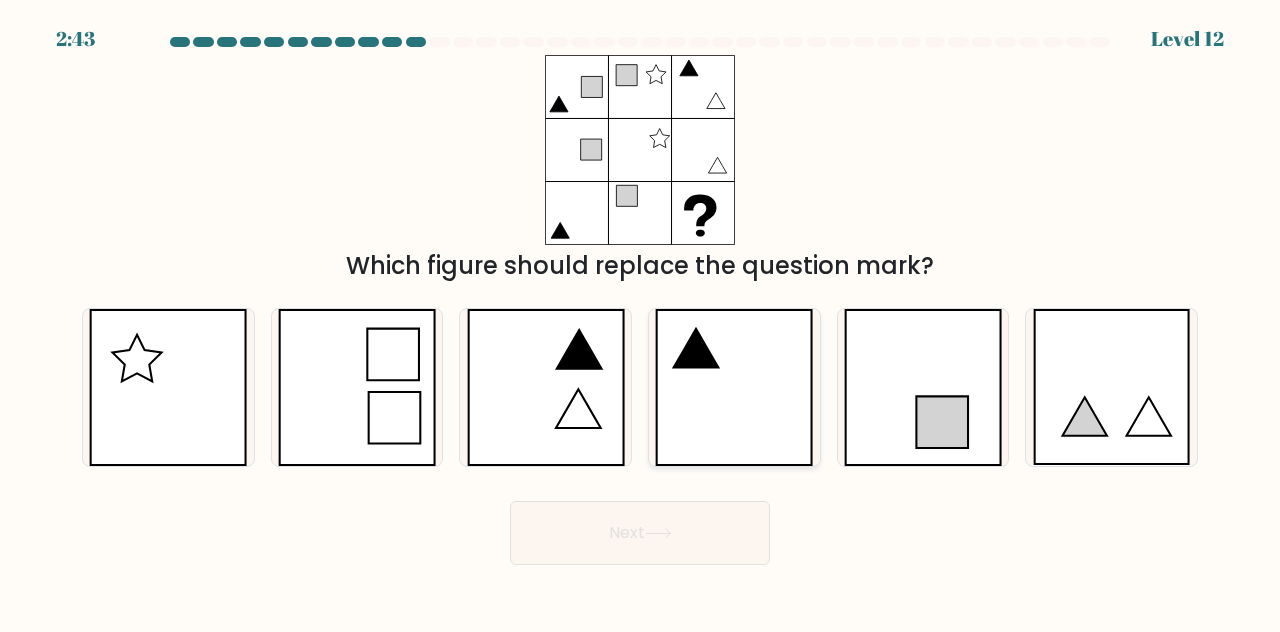 click 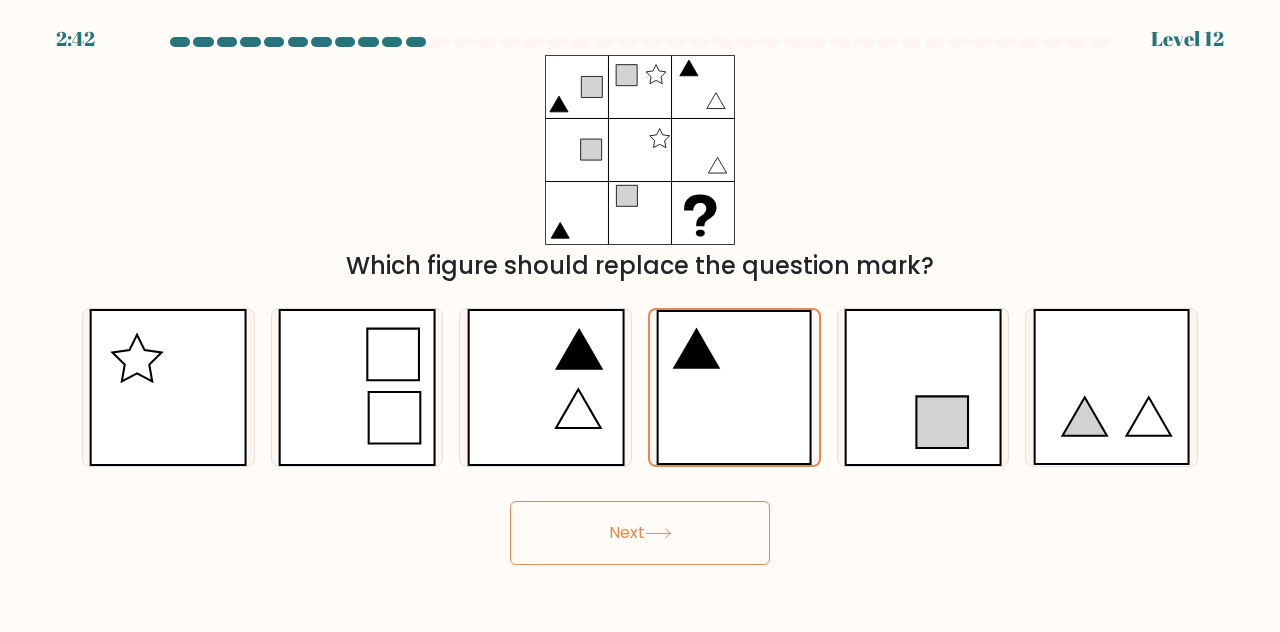 click on "Next" at bounding box center (640, 533) 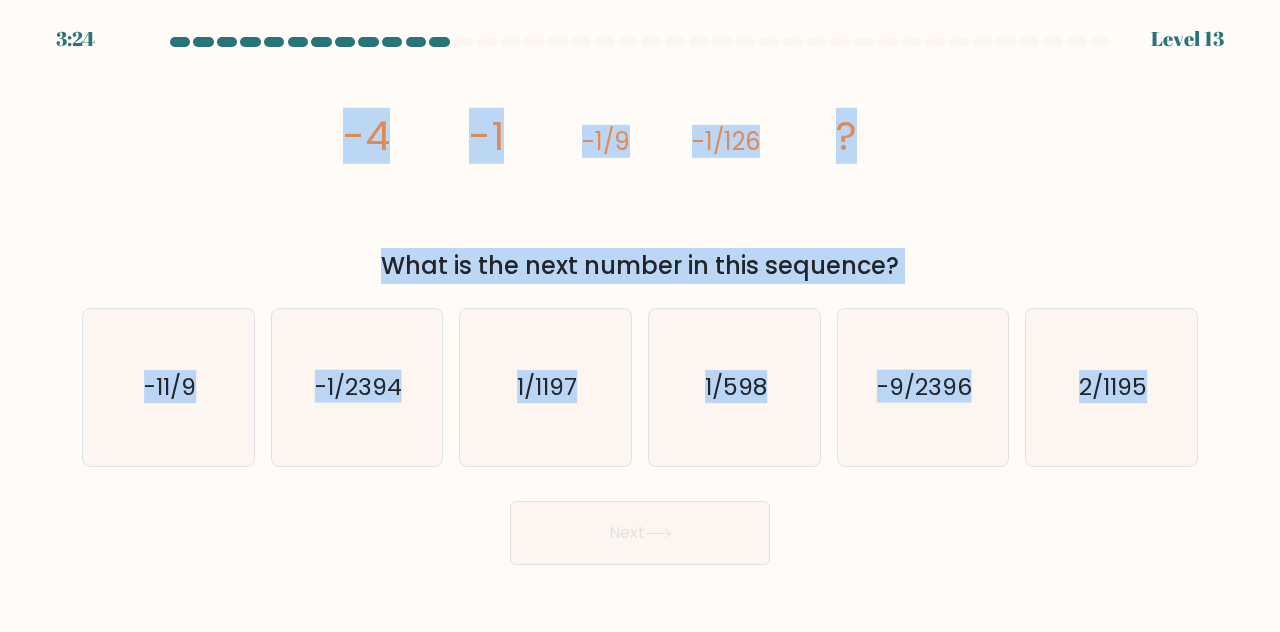 drag, startPoint x: 345, startPoint y: 138, endPoint x: 1279, endPoint y: 453, distance: 985.6881 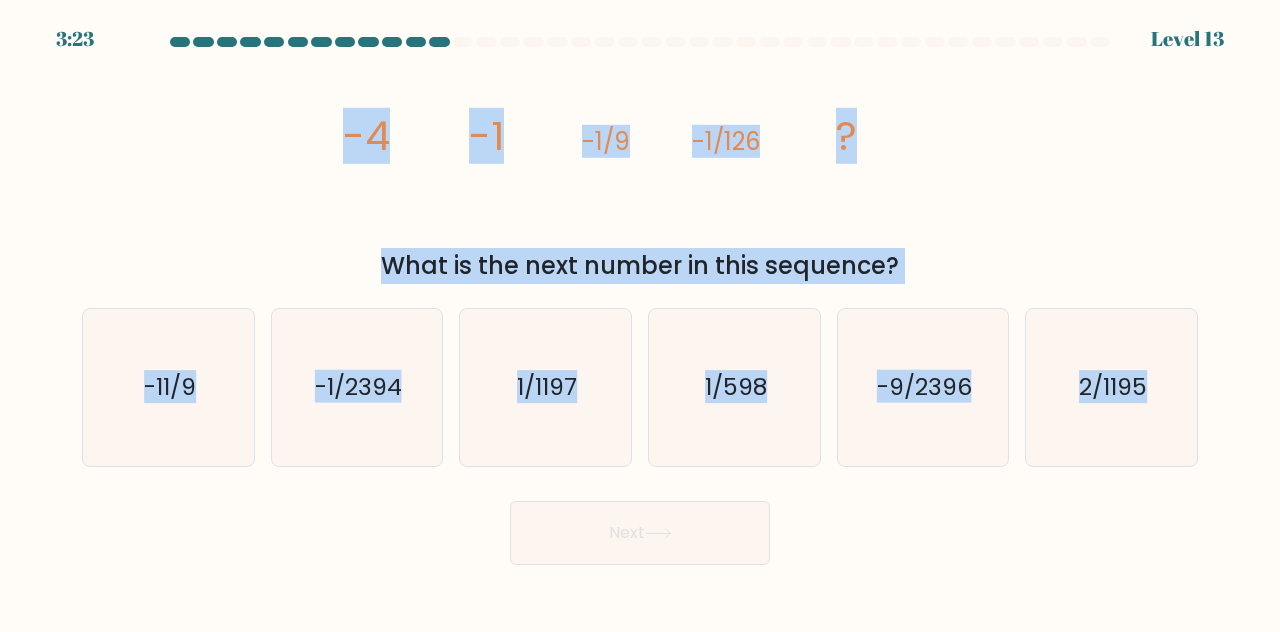 copy on "-4
-1
-1/9
-1/126
?
What is the next number in this sequence?
a.
-11/9
b.
-1/2394
c.
1/1197
d.
1/598
e.
-9/2396
f.
2/1195" 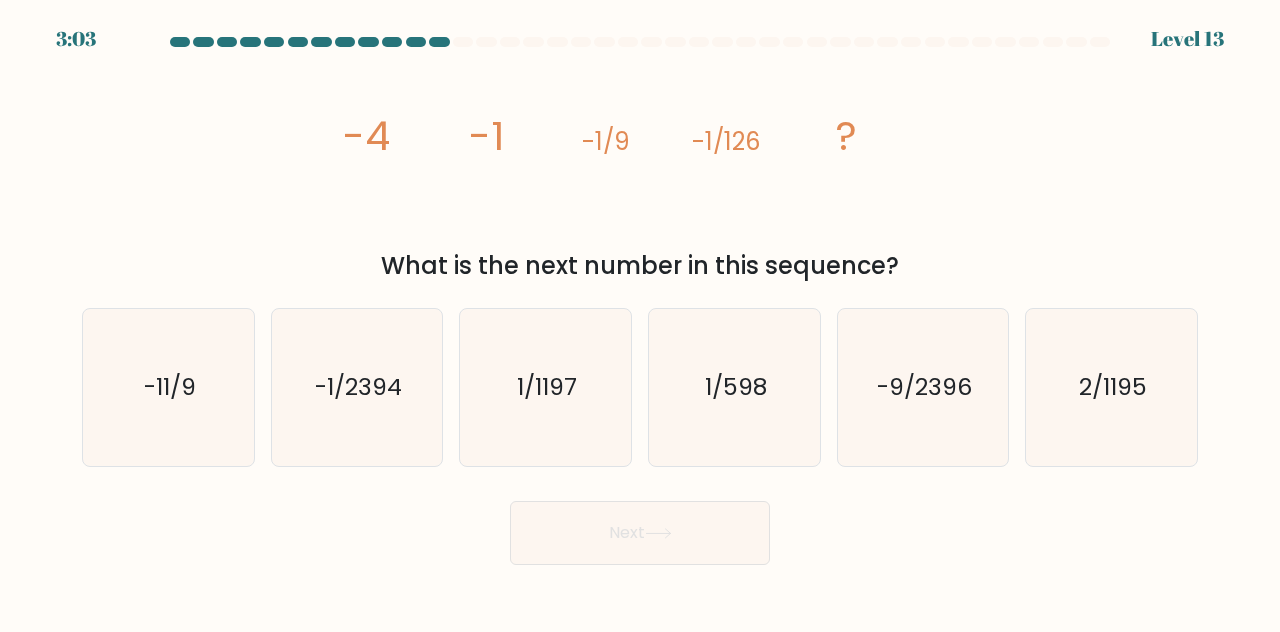 click on "Next" at bounding box center [640, 528] 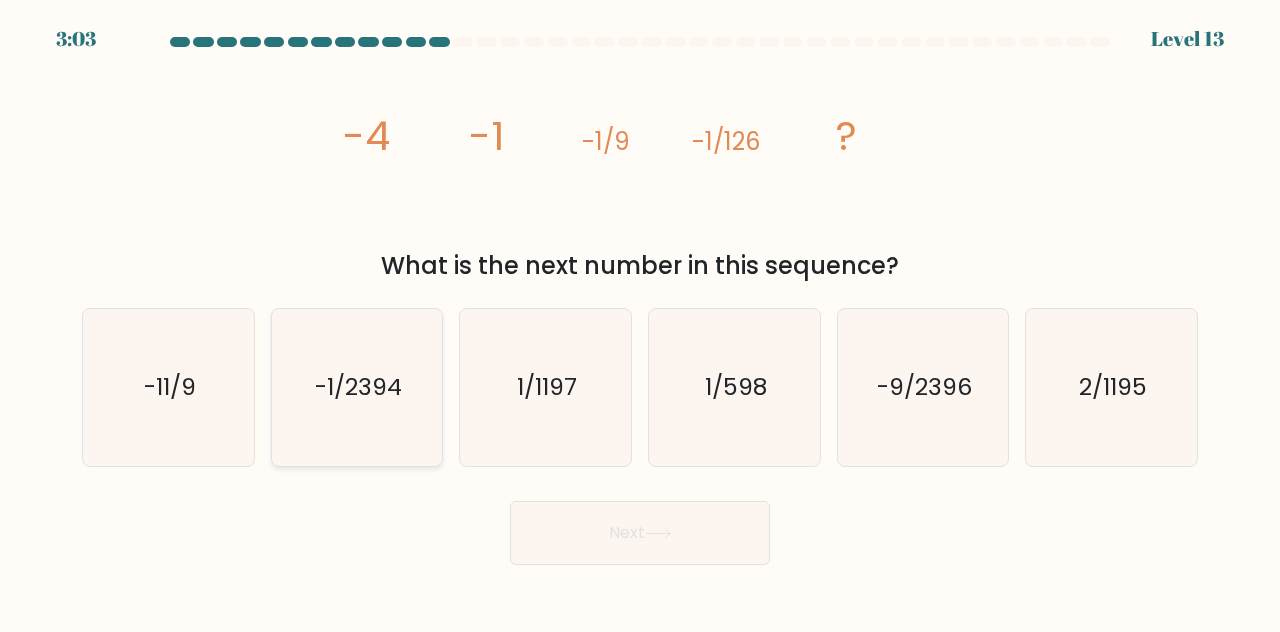 click on "-1/2394" 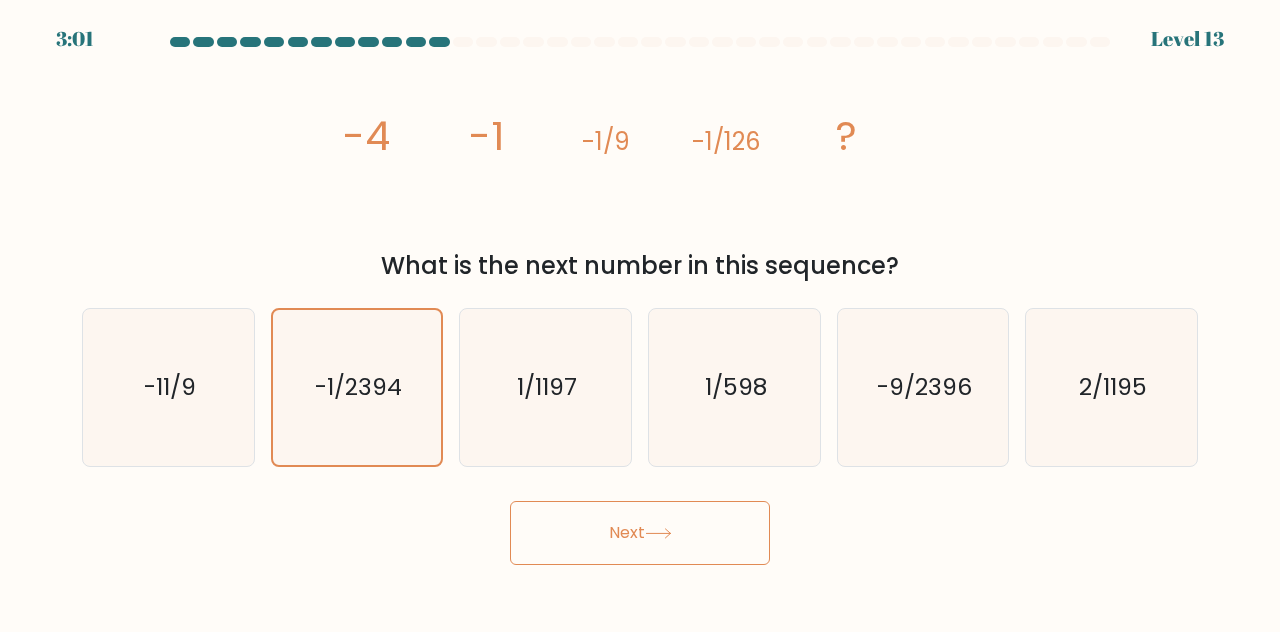 click on "Next" at bounding box center (640, 533) 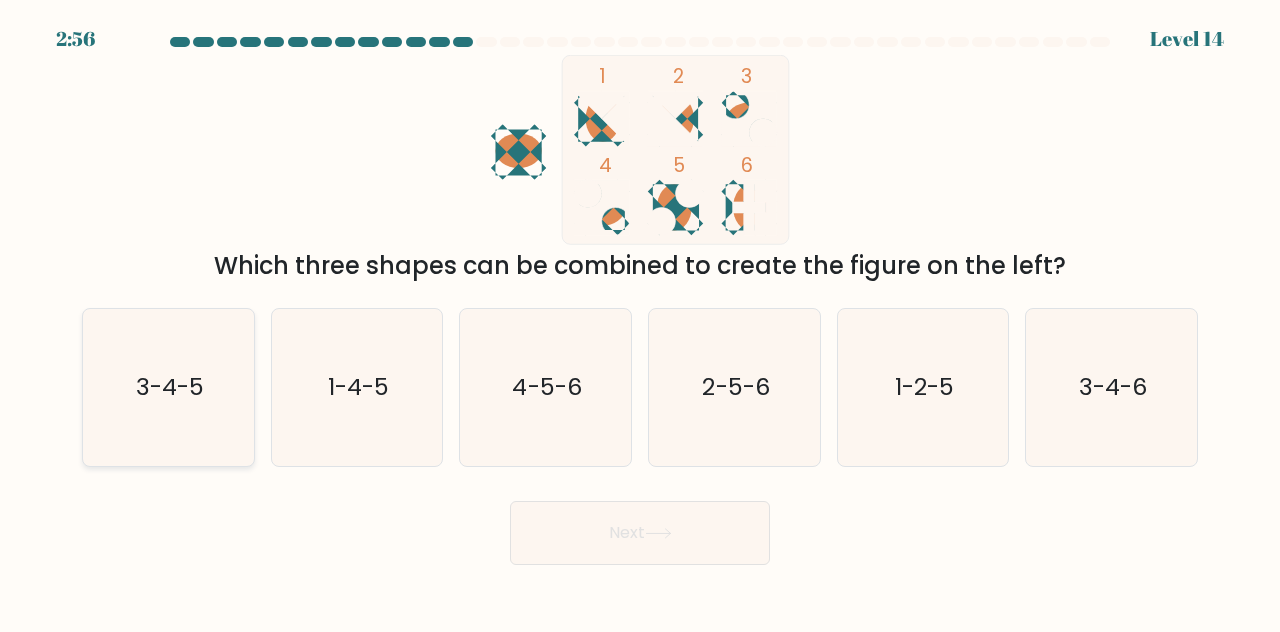 click on "3-4-5" 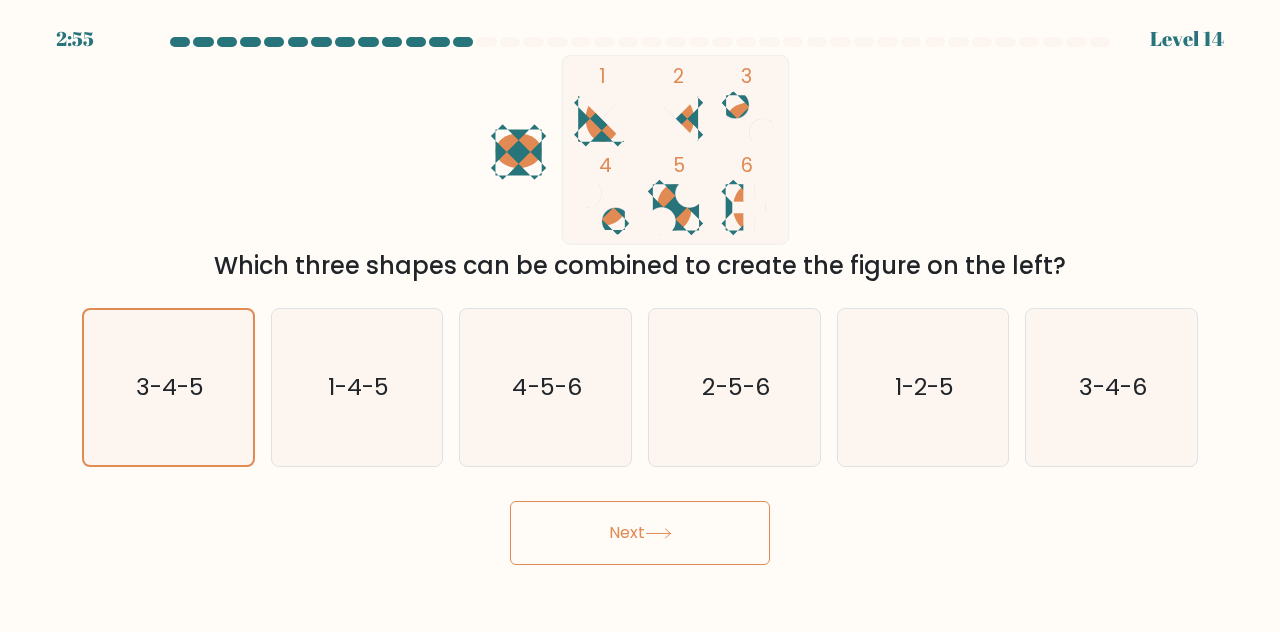 click on "Next" at bounding box center [640, 533] 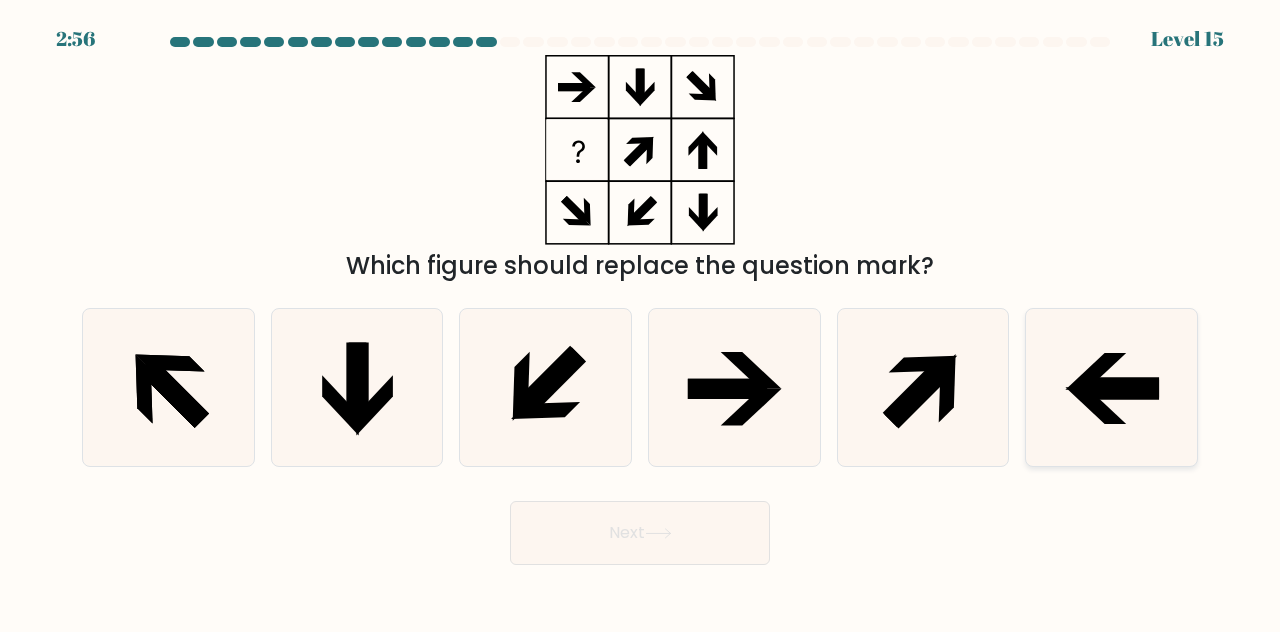 click 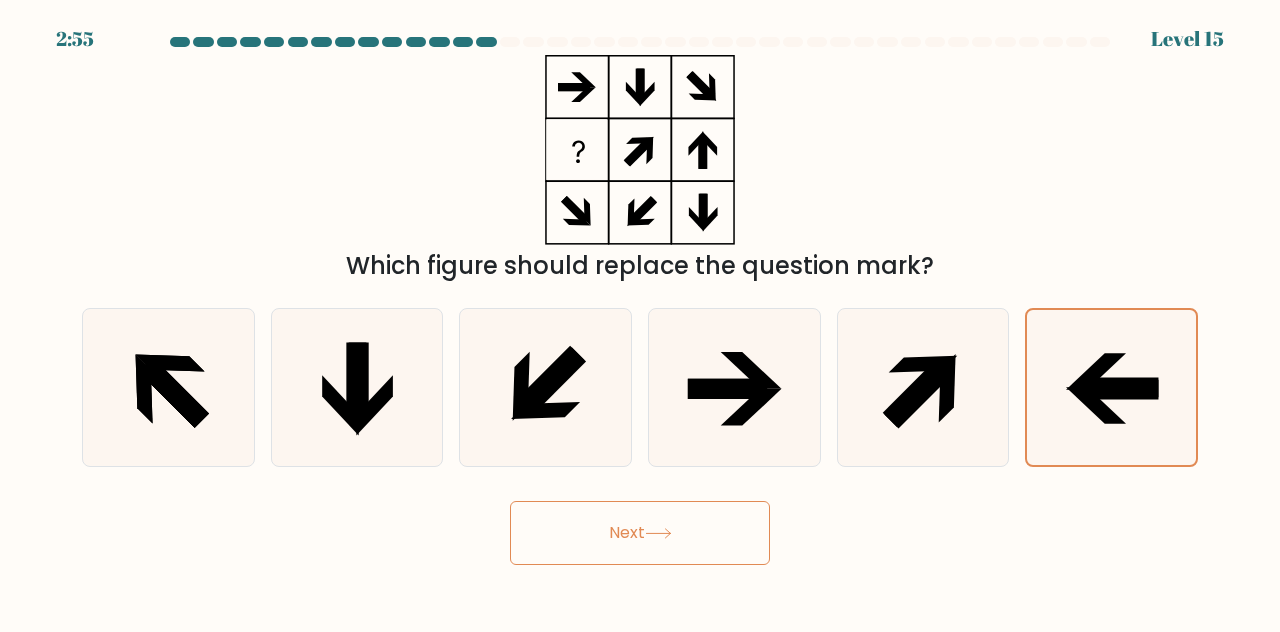 click on "Next" at bounding box center (640, 533) 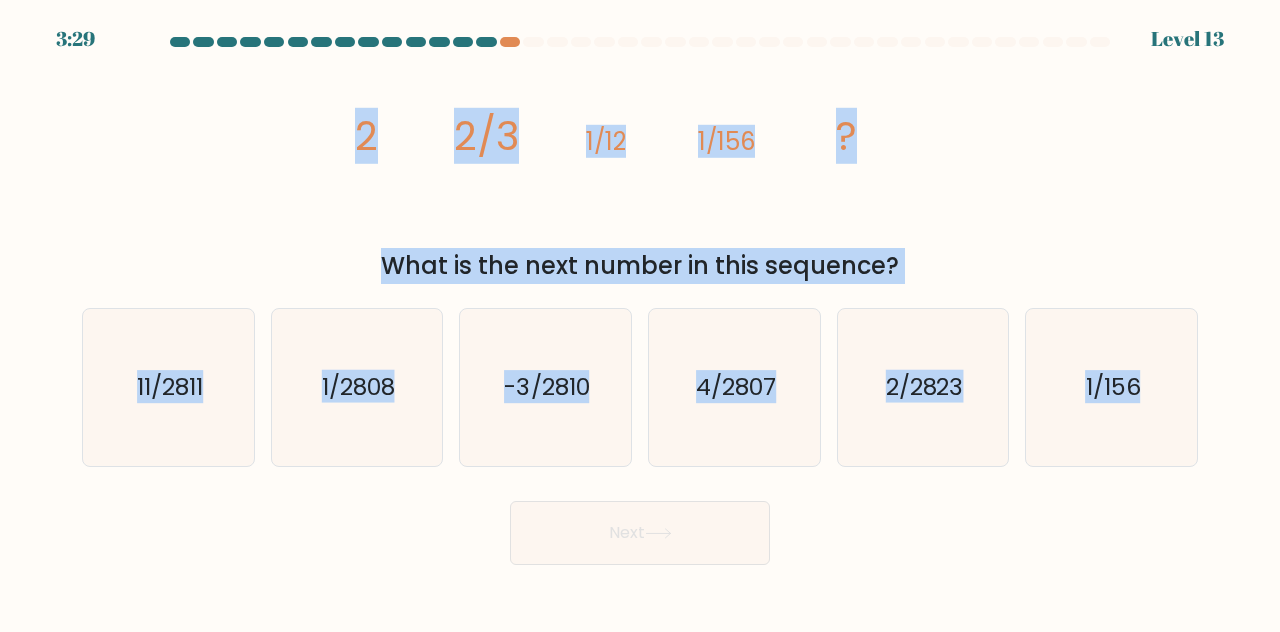 drag, startPoint x: 344, startPoint y: 125, endPoint x: 1274, endPoint y: 434, distance: 979.9903 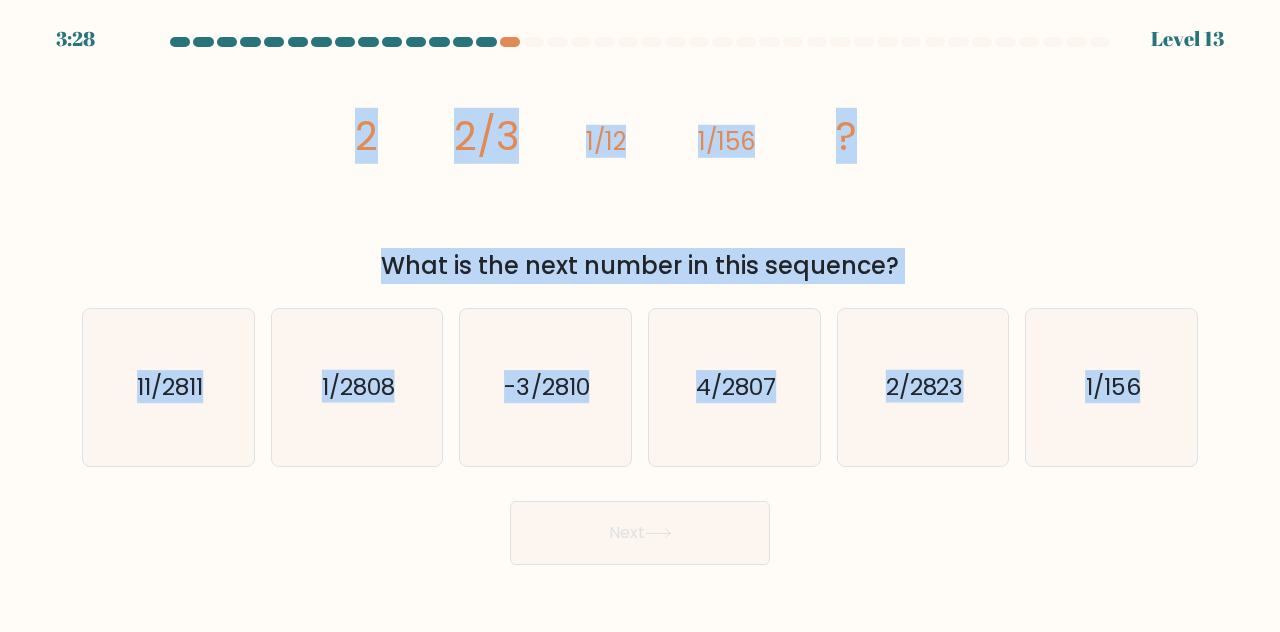 copy on "2
2/3
1/12
1/156
?
What is the next number in this sequence?
a.
11/2811
b.
1/2808
c.
-3/2810
d.
4/2807
e.
2/2823
f.
1/156" 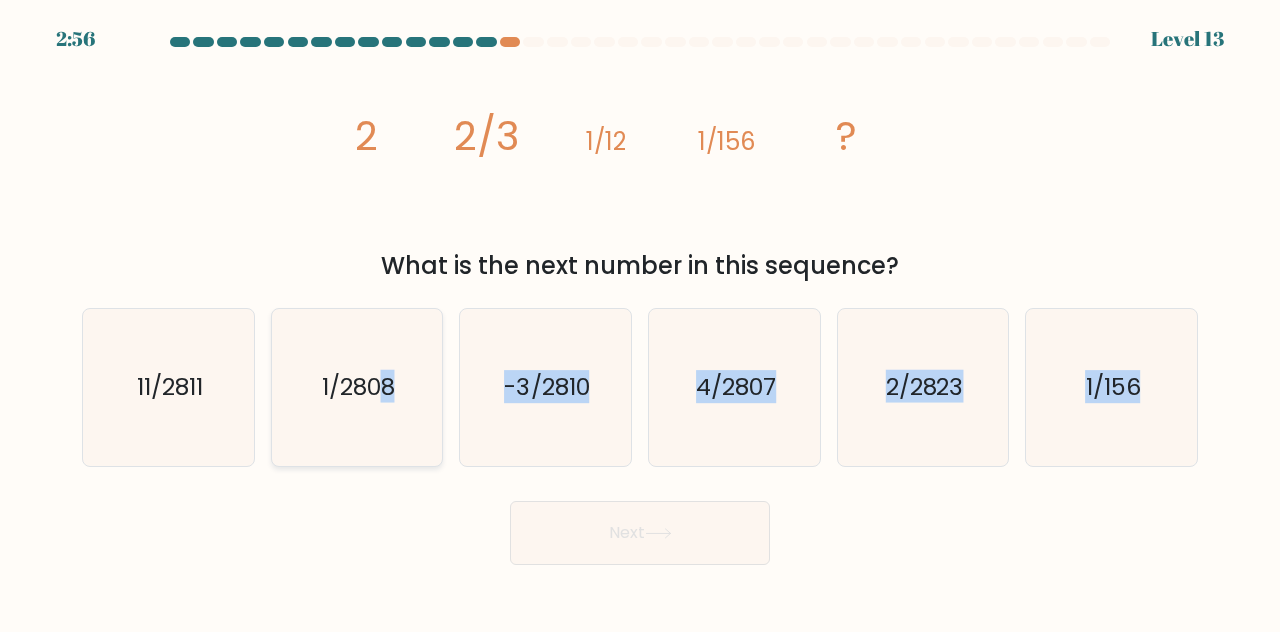 drag, startPoint x: 280, startPoint y: 535, endPoint x: 382, endPoint y: 395, distance: 173.21663 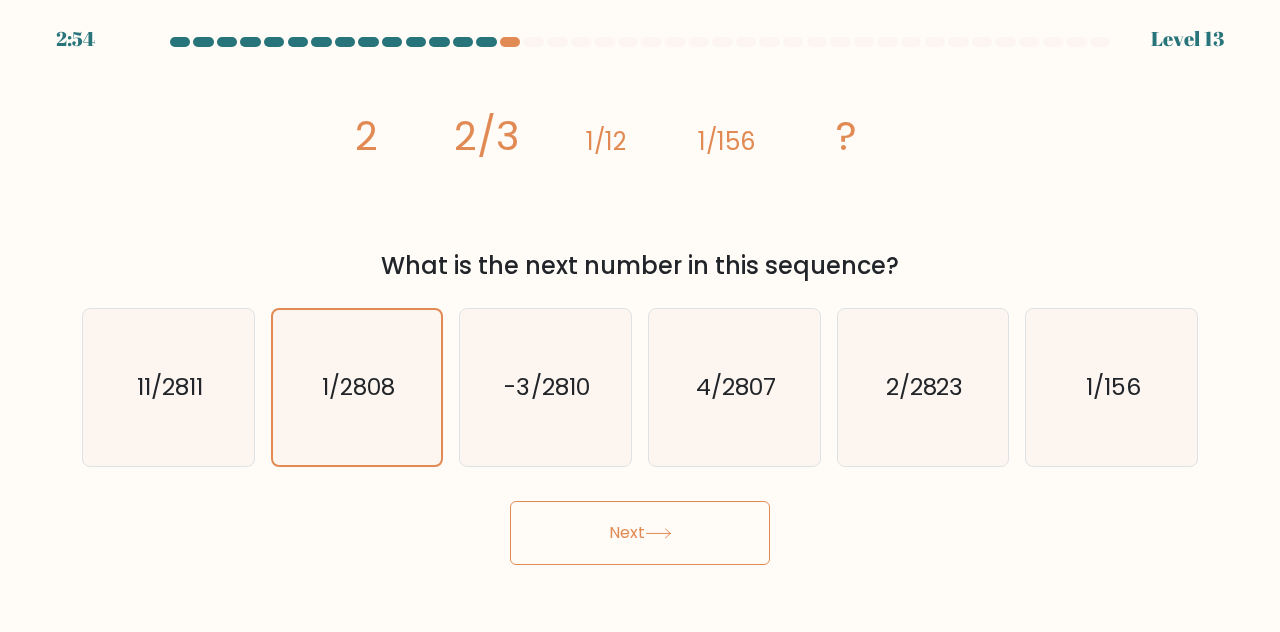 click on "Next" at bounding box center (640, 533) 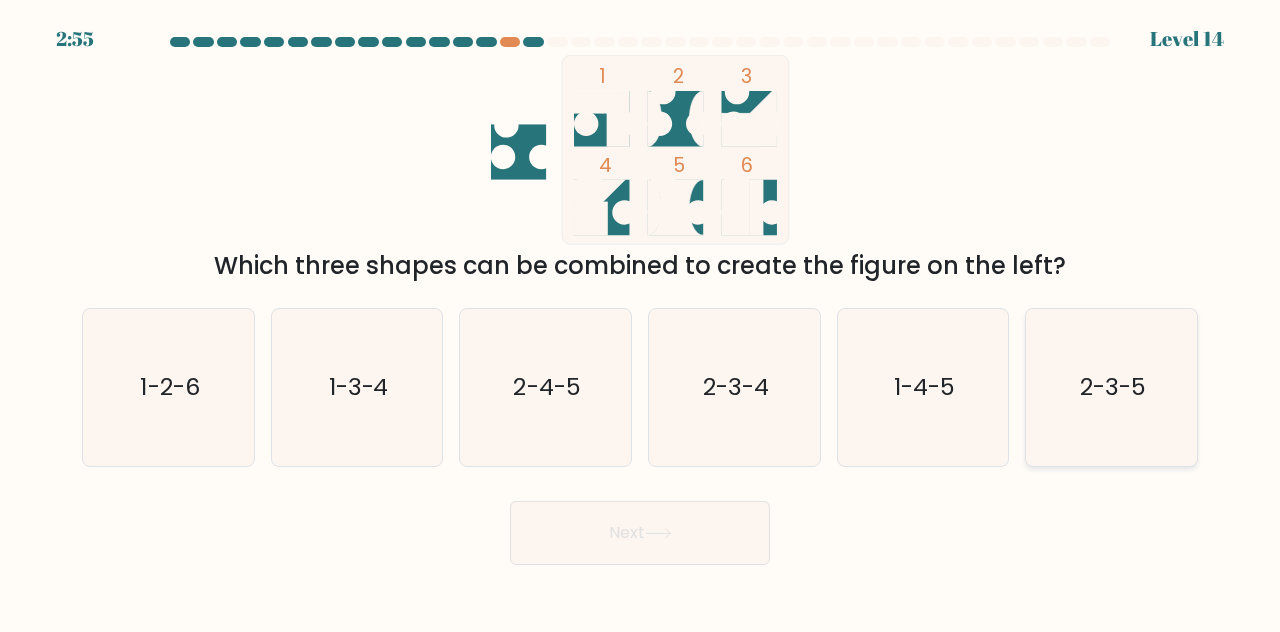 click on "2-3-5" 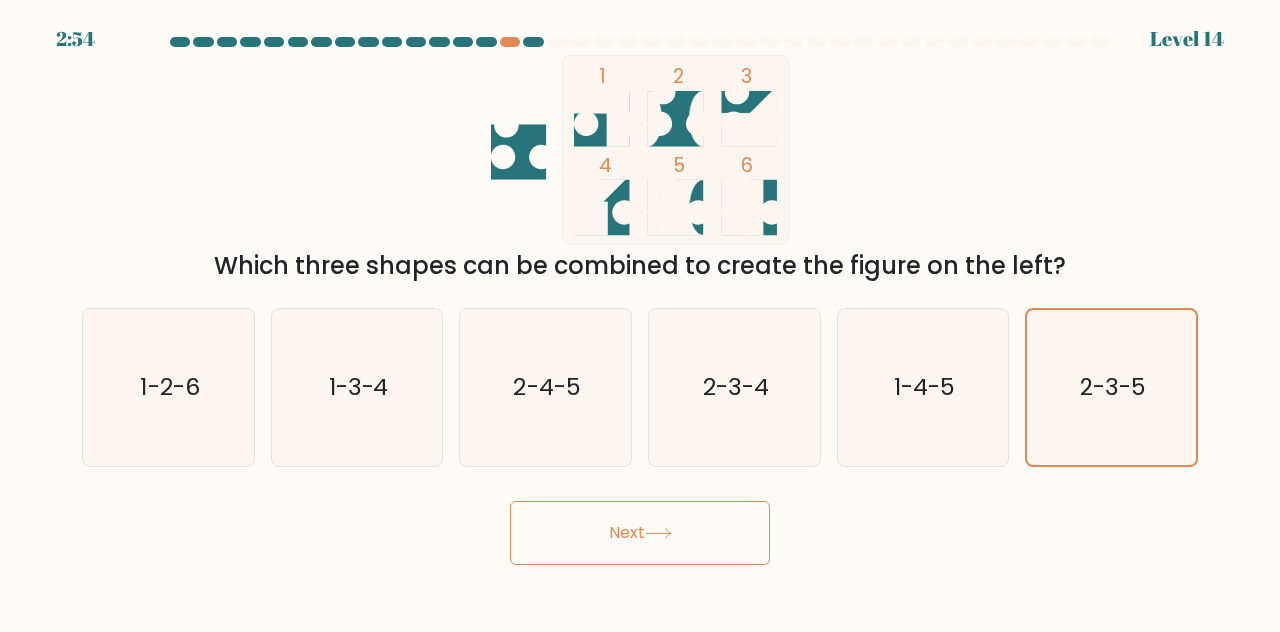 click on "Next" at bounding box center [640, 533] 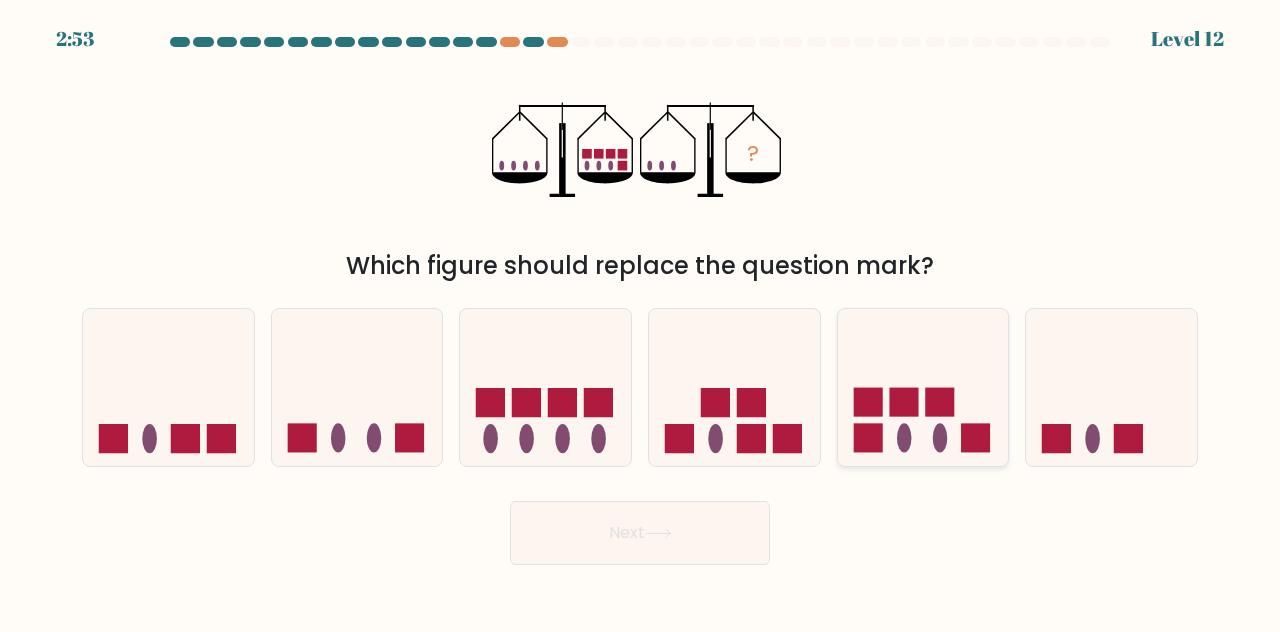 click 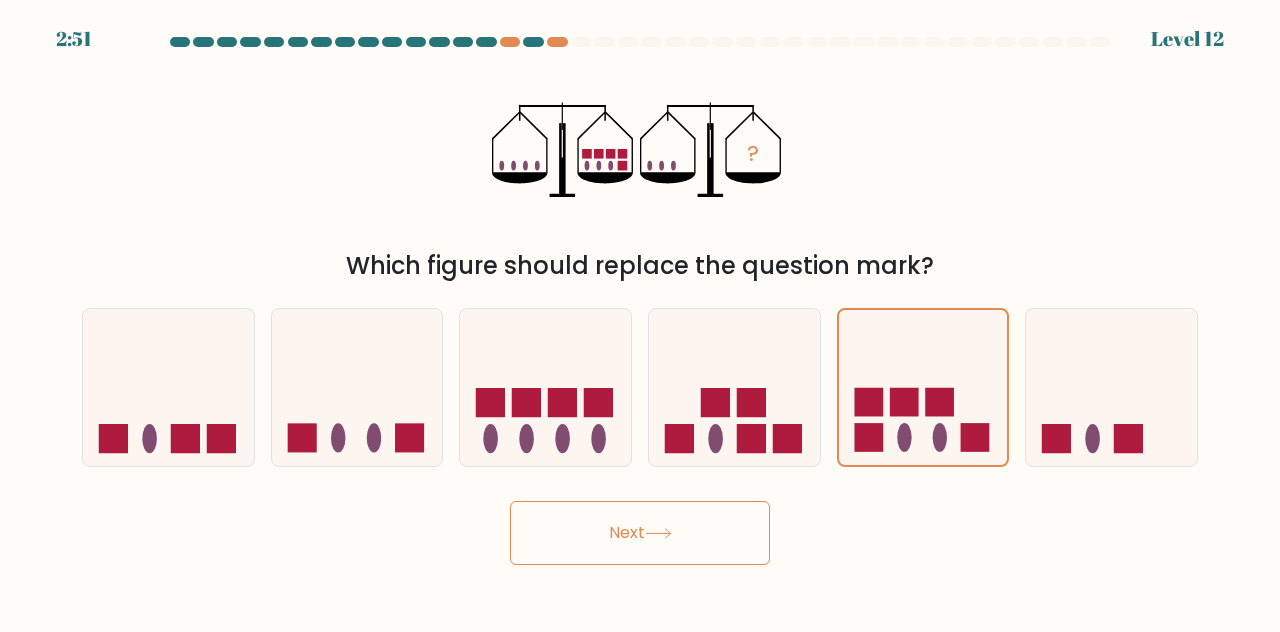 click on "Next" at bounding box center (640, 533) 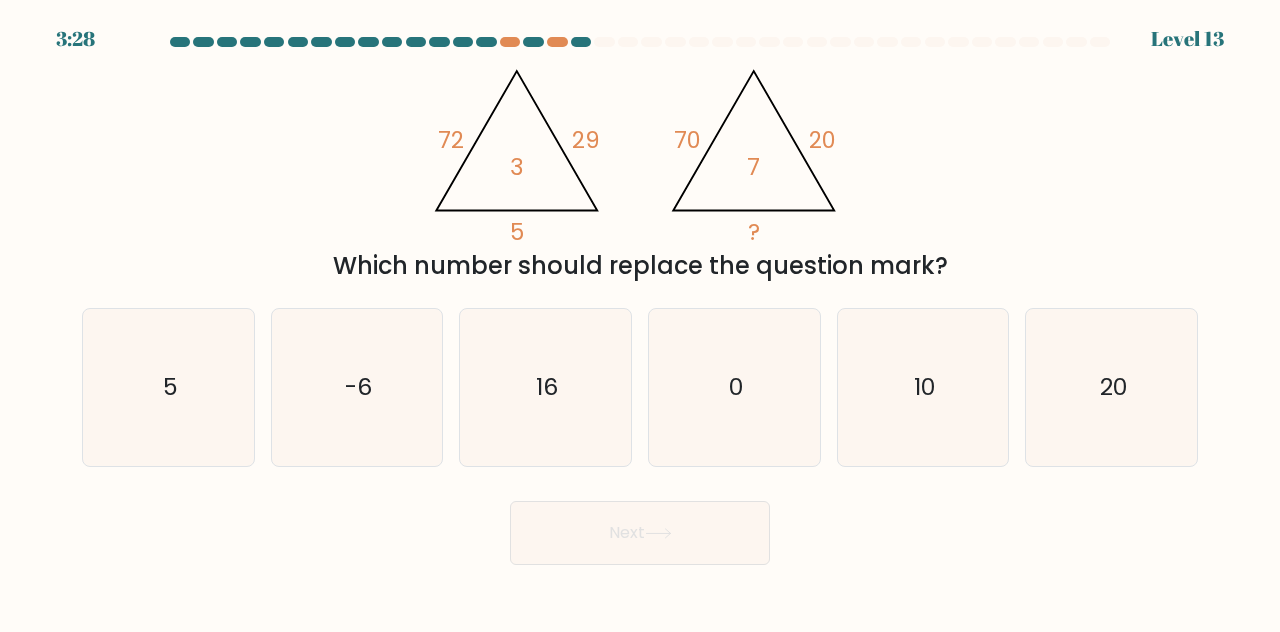 click on "@import url('https://fonts.googleapis.com/css?family=Abril+Fatface:400,100,100italic,300,300italic,400italic,500,500italic,700,700italic,900,900italic');                        72       29       5       3                                       @import url('https://fonts.googleapis.com/css?family=Abril+Fatface:400,100,100italic,300,300italic,400italic,500,500italic,700,700italic,900,900italic');                        70       20       ?       7
Which number should replace the question mark?" at bounding box center (640, 169) 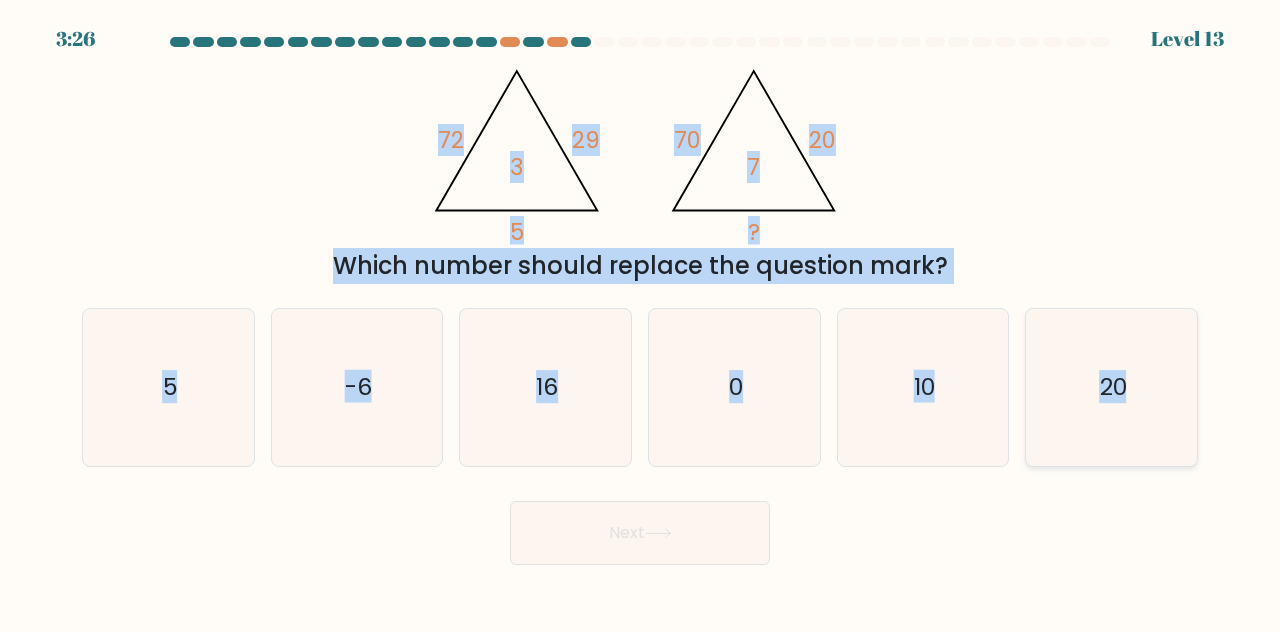 drag, startPoint x: 392, startPoint y: 115, endPoint x: 1172, endPoint y: 369, distance: 820.3146 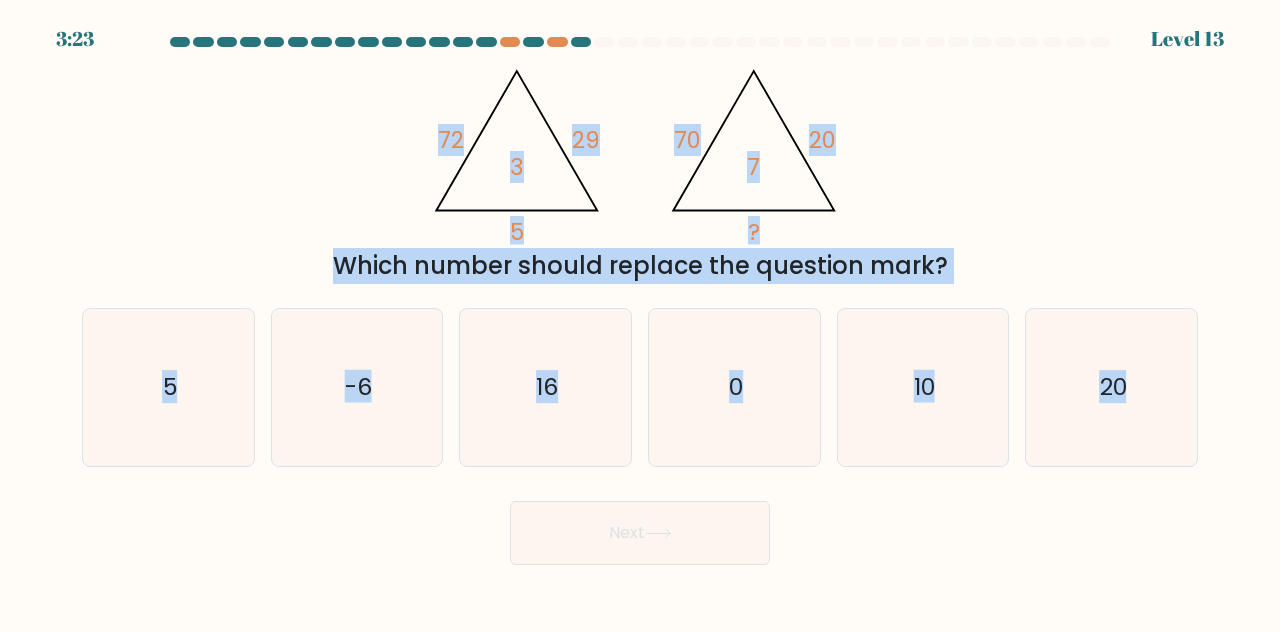 copy on "72       29       5       3                                       @import url('https://fonts.googleapis.com/css?family=Abril+Fatface:400,100,100italic,300,300italic,400italic,500,500italic,700,700italic,900,900italic');                        70       20       ?       7
Which number should replace the question mark?
a.
5
b.
-6
c.
16
d.
0
e.
10
f.
20" 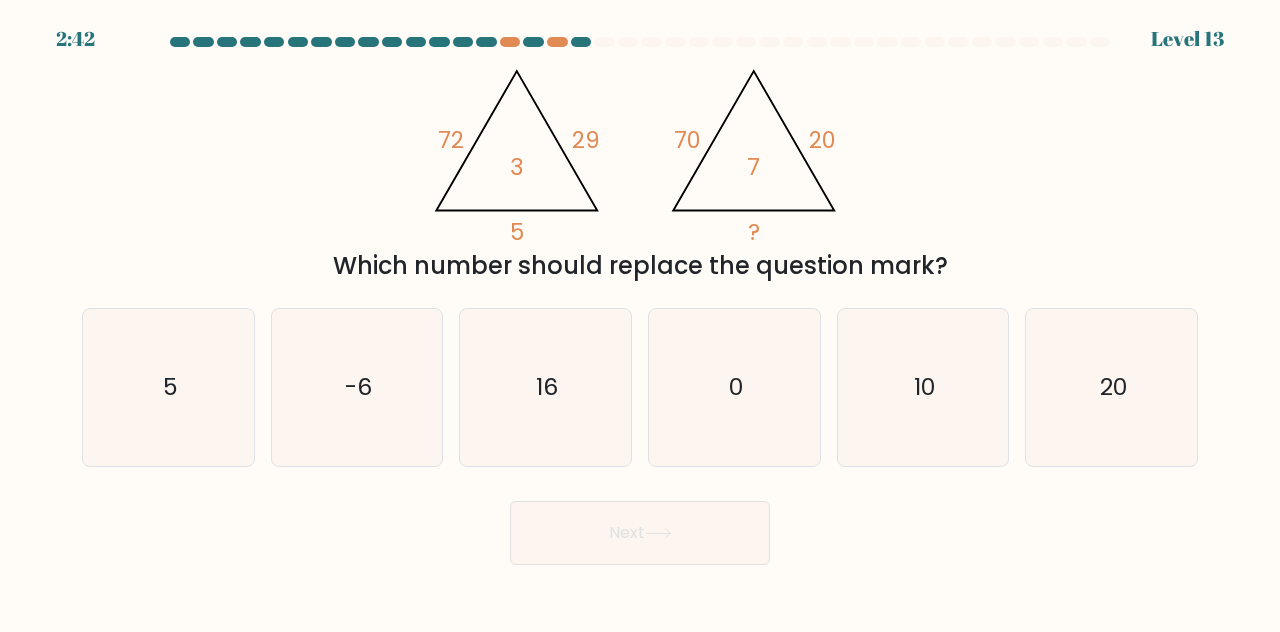 click at bounding box center [640, 301] 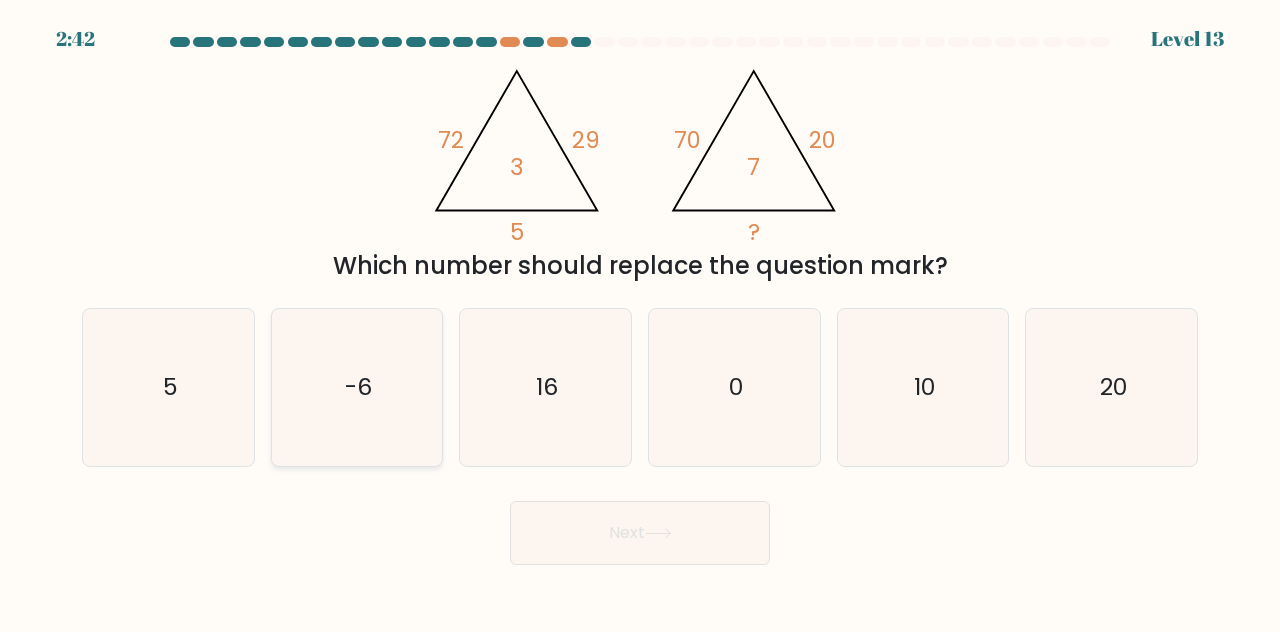 click on "-6" 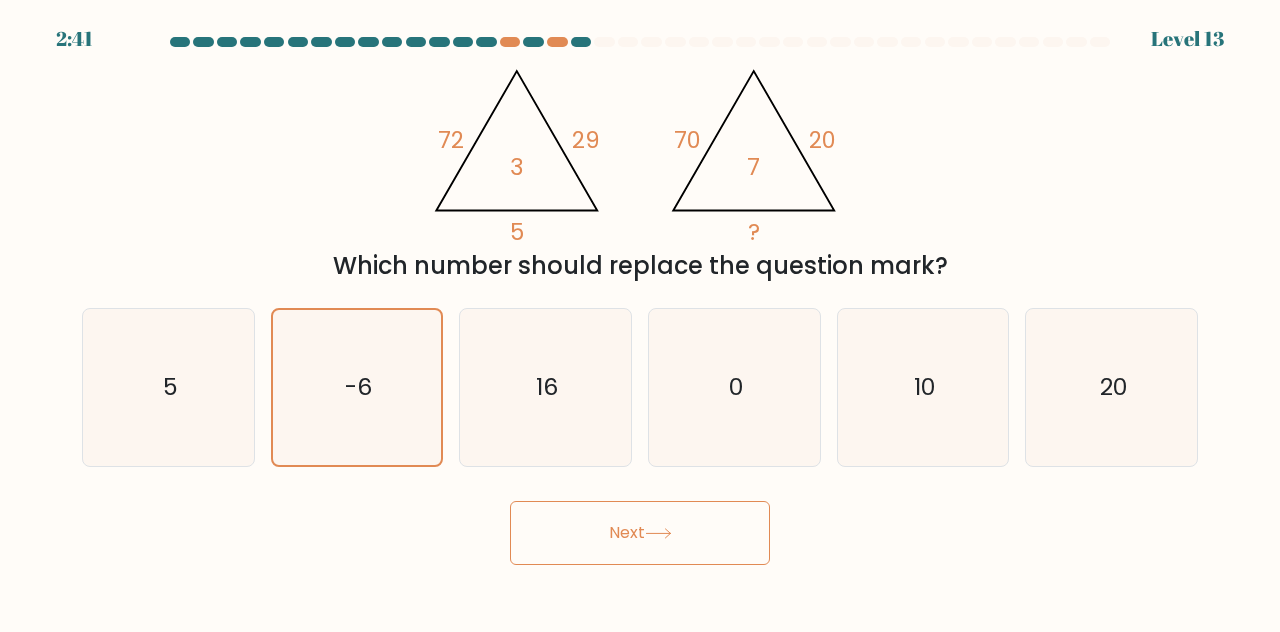 click on "Next" at bounding box center (640, 533) 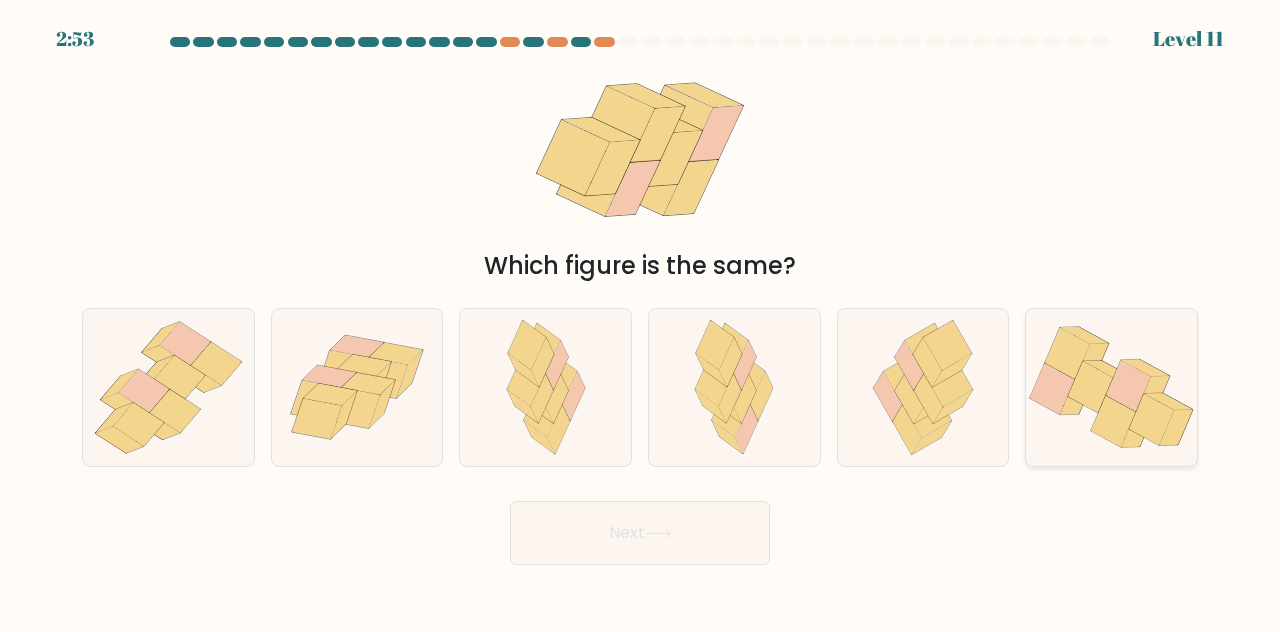 click 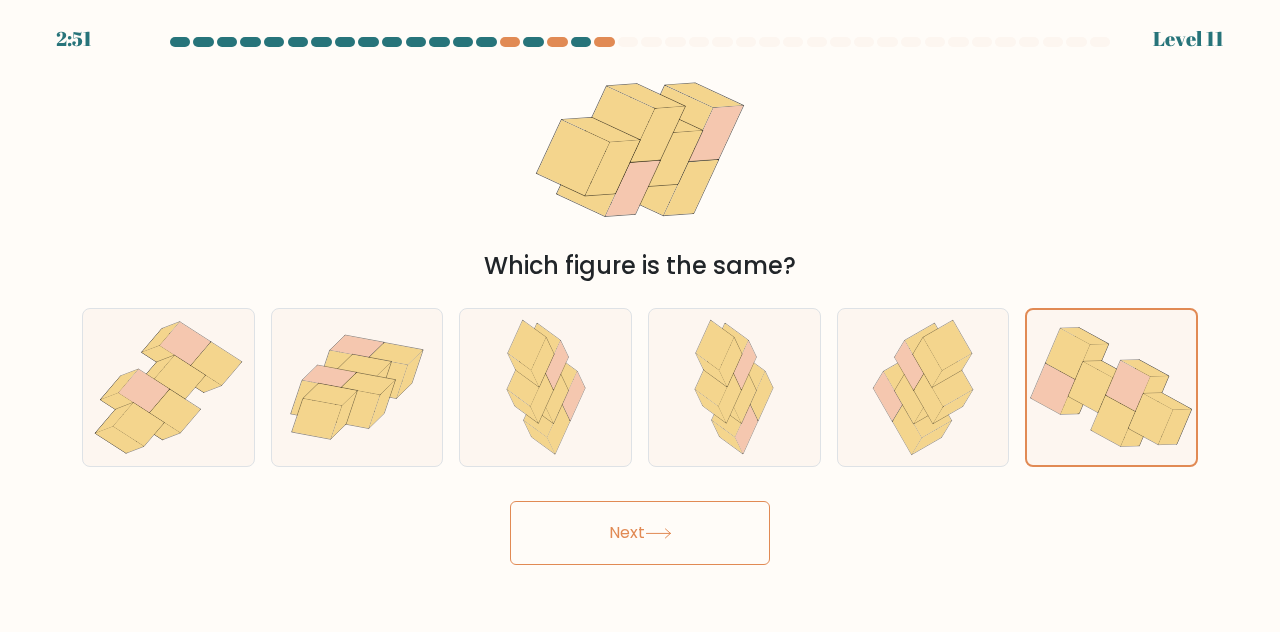 click on "Next" at bounding box center [640, 533] 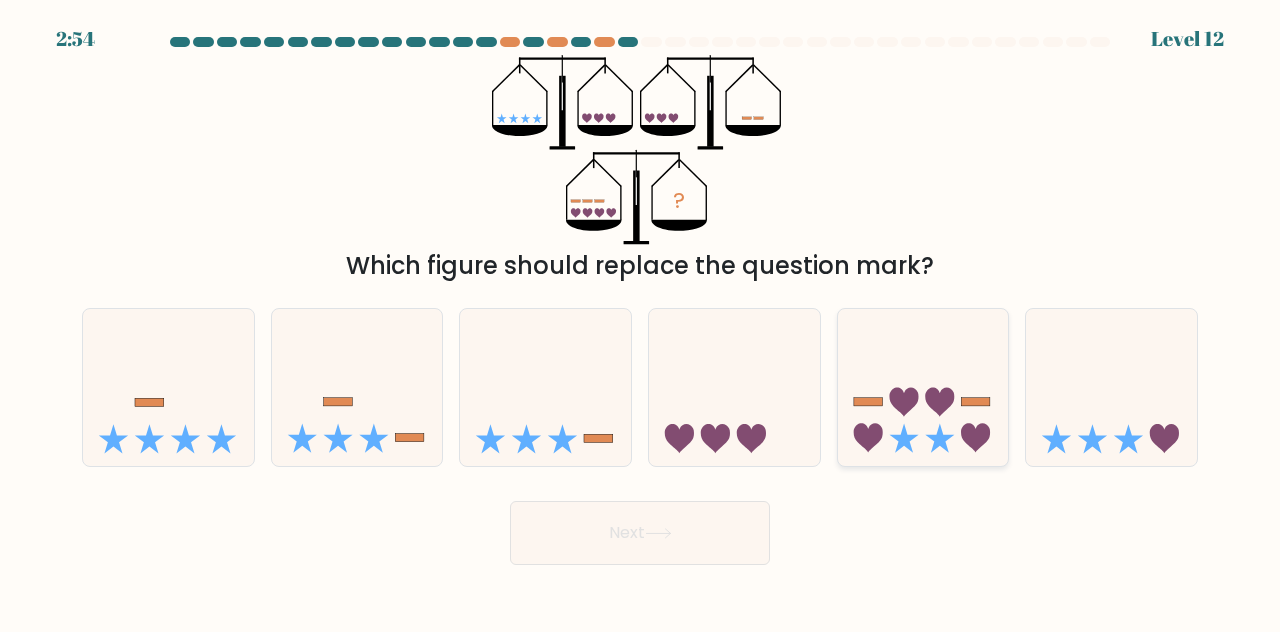 click 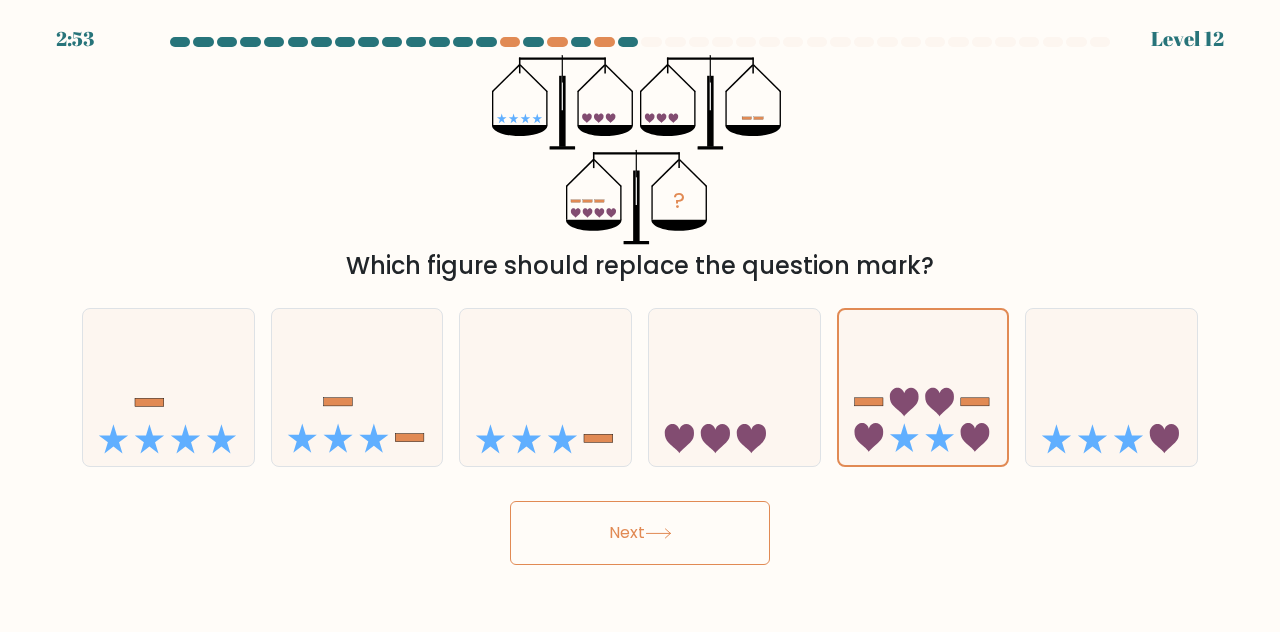 click 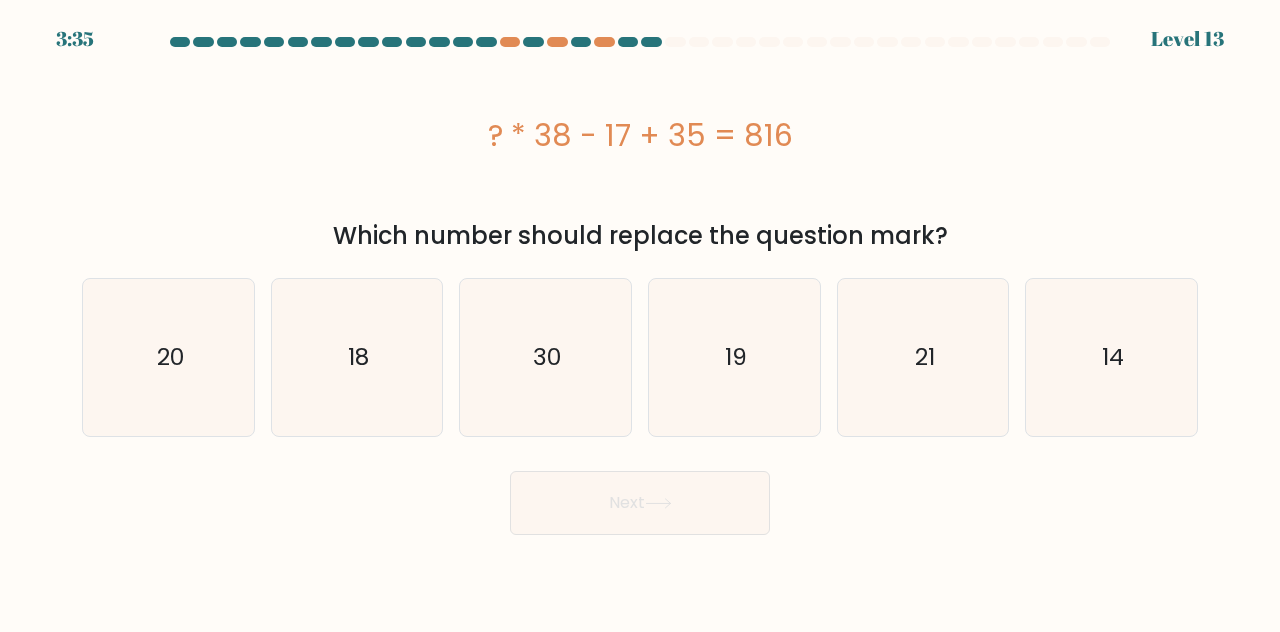 click on "? * 38 - 17 + 35 = 816" at bounding box center [640, 135] 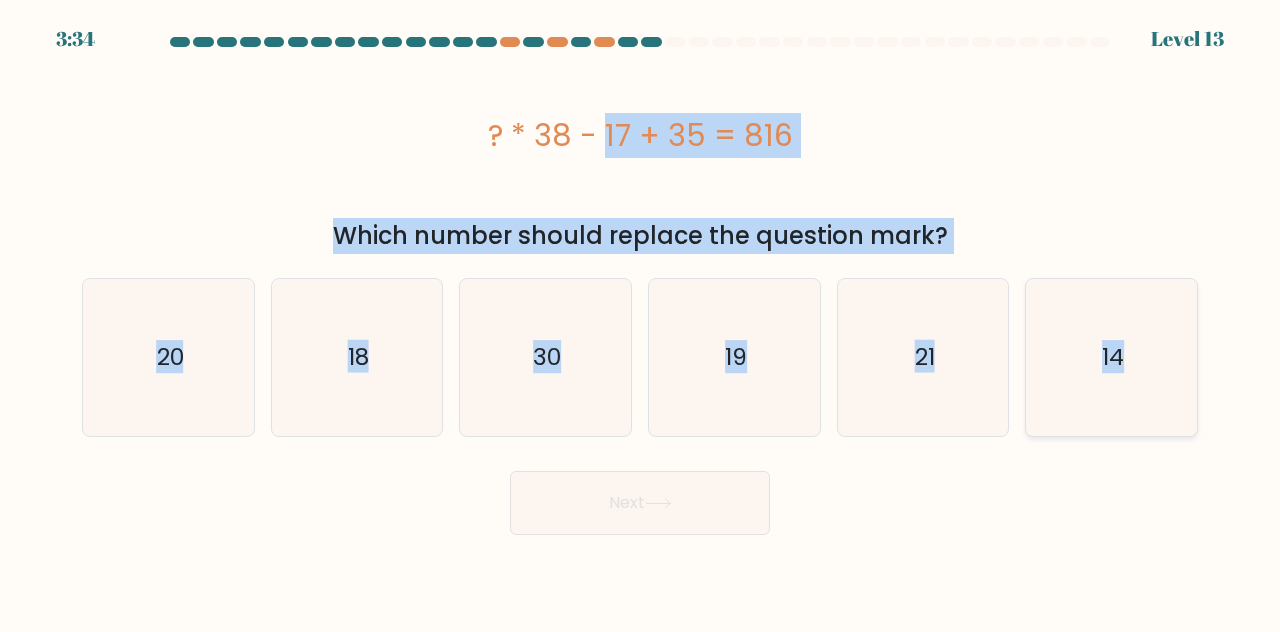 drag, startPoint x: 469, startPoint y: 138, endPoint x: 1176, endPoint y: 389, distance: 750.2333 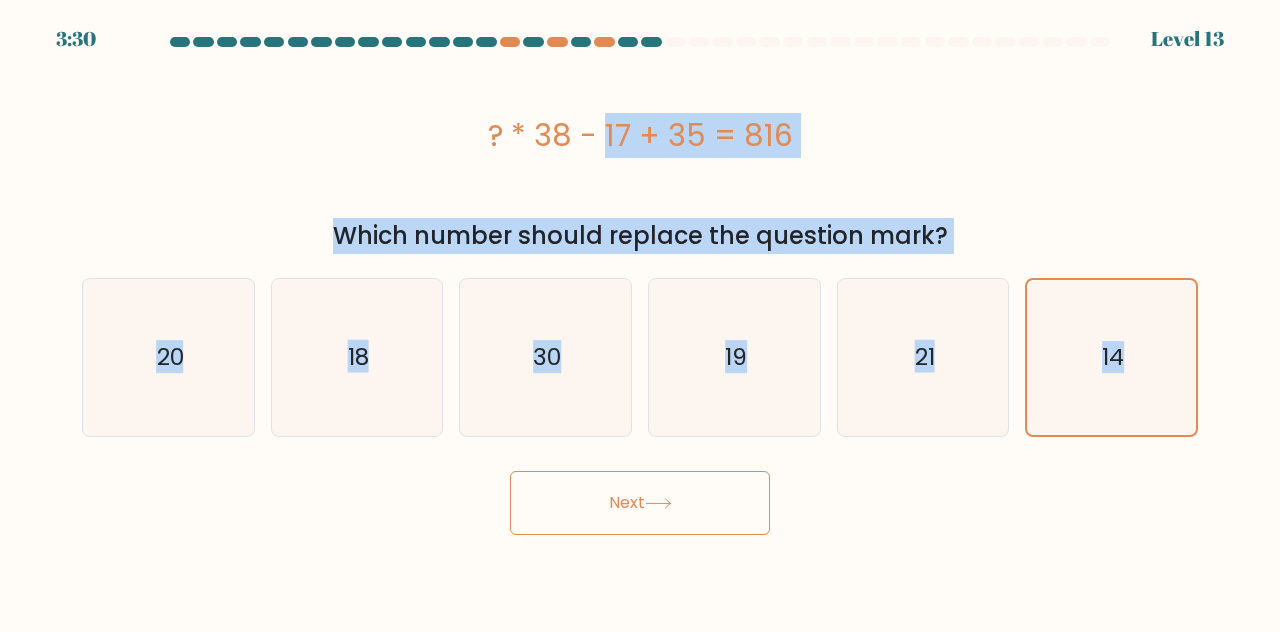 drag, startPoint x: 438, startPoint y: 102, endPoint x: 1243, endPoint y: 384, distance: 852.96484 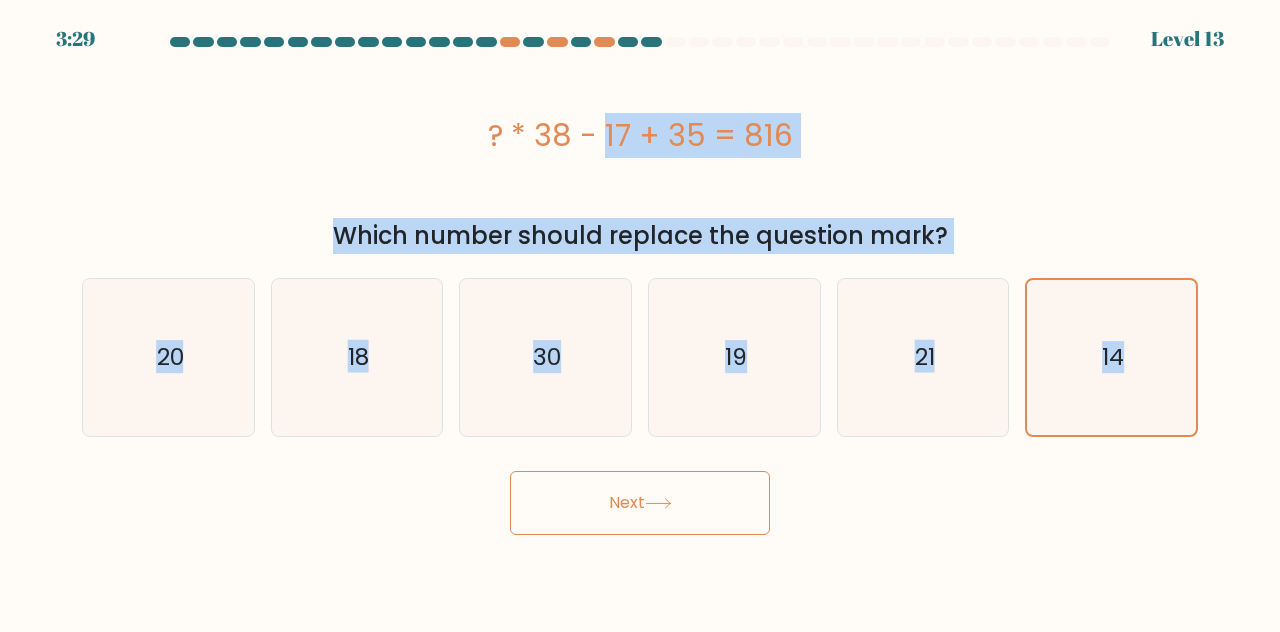 copy on "? * 38 - 17 + 35 = 816
Which number should replace the question mark?
a.
20
b.
18
c.
30
d.
19
e.
21
f.
14" 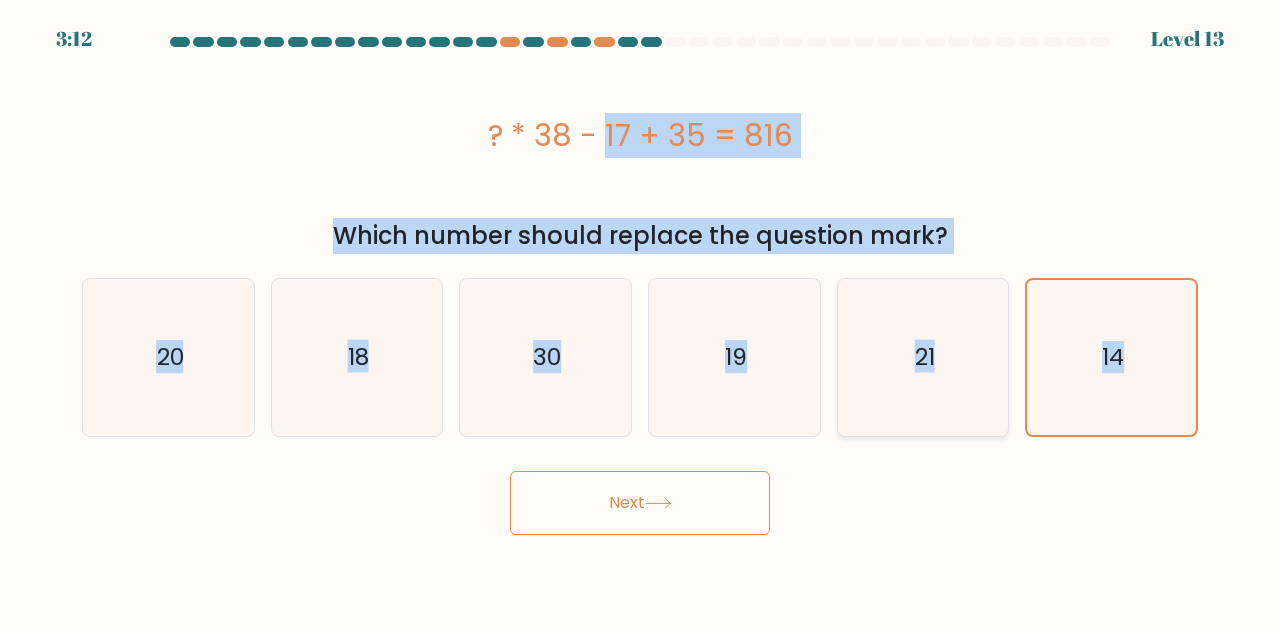 click on "21" 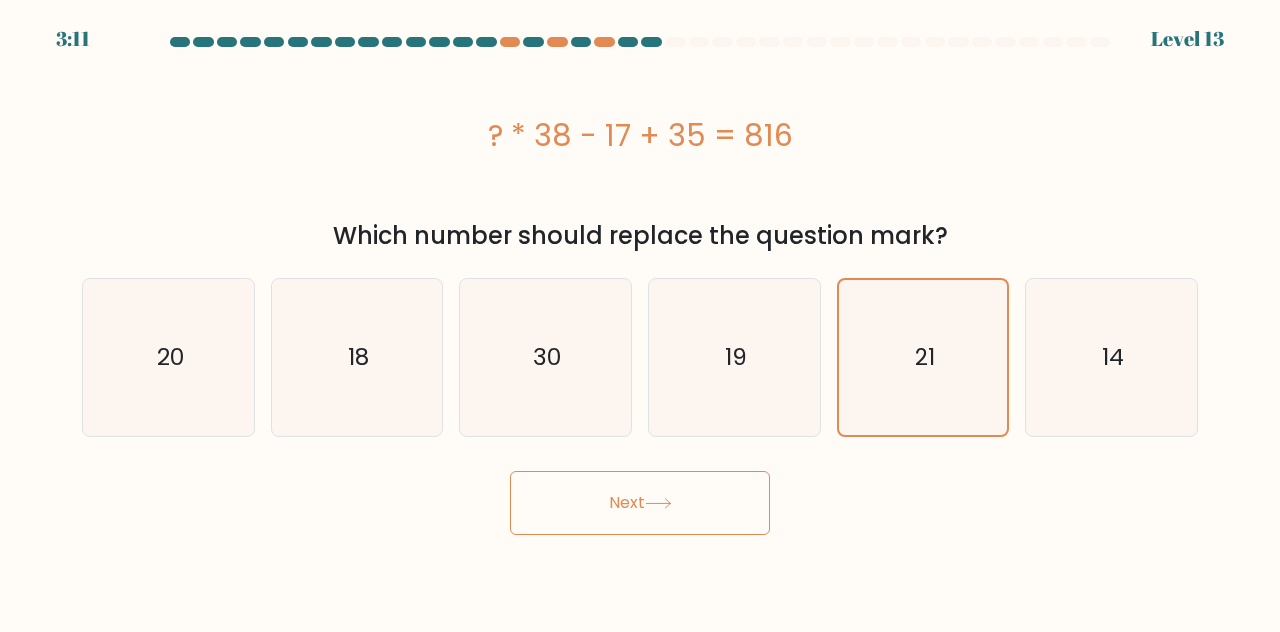click on "Next" at bounding box center [640, 503] 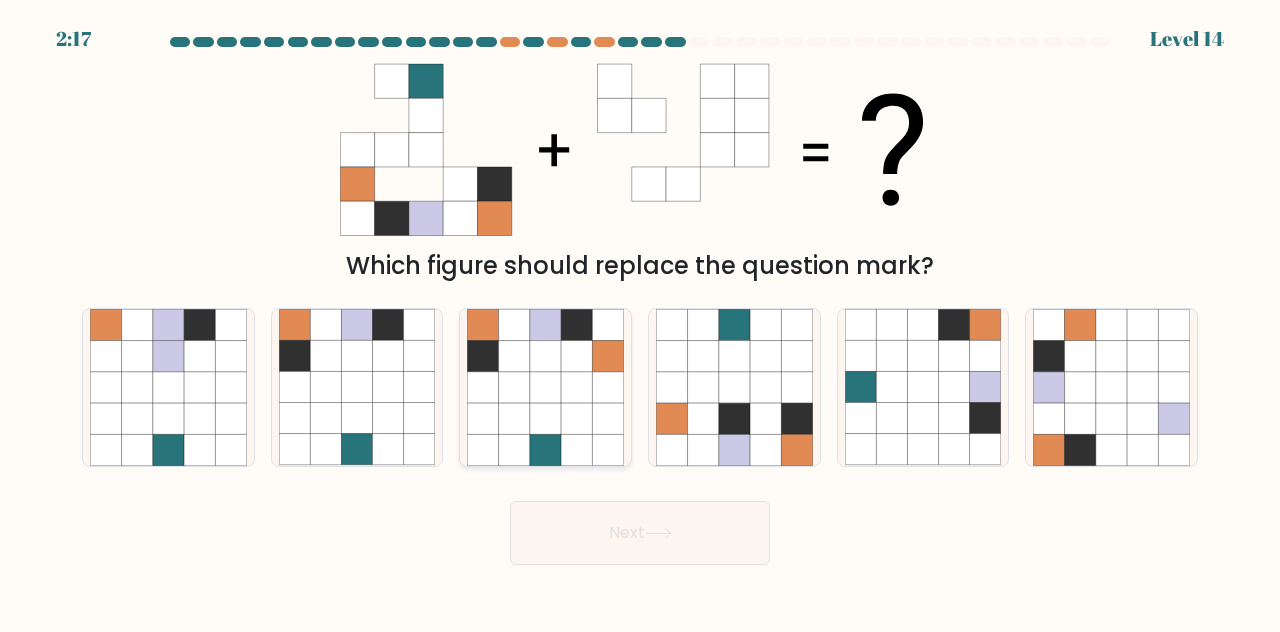 click 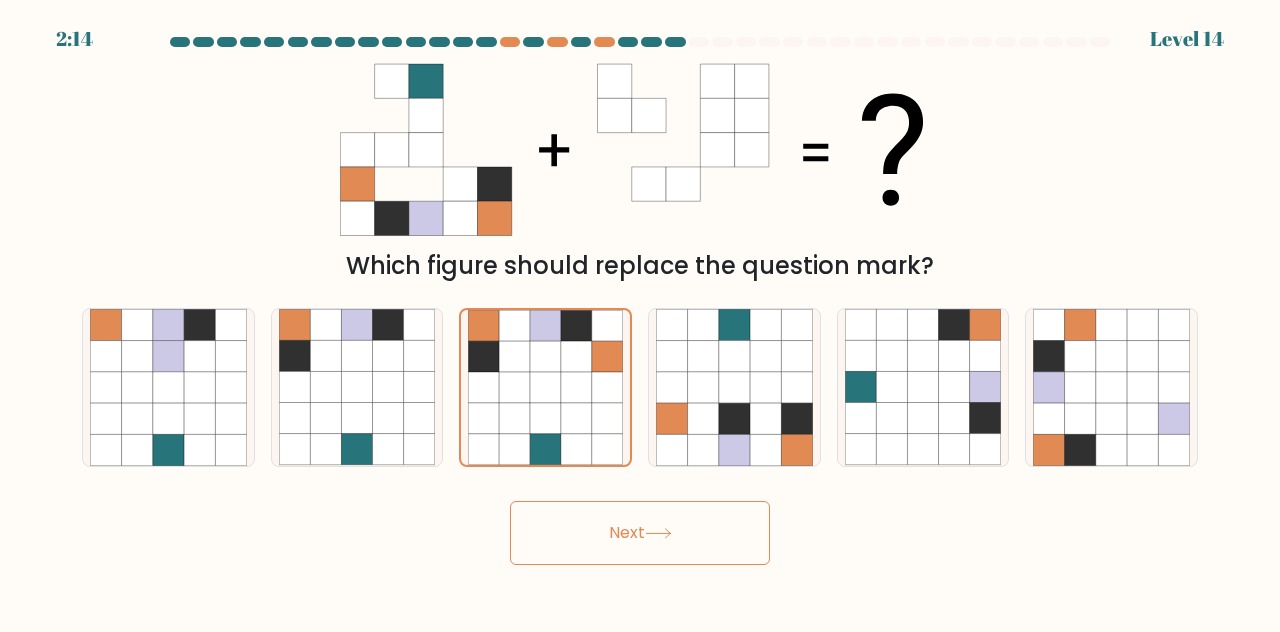 click on "Next" at bounding box center (640, 533) 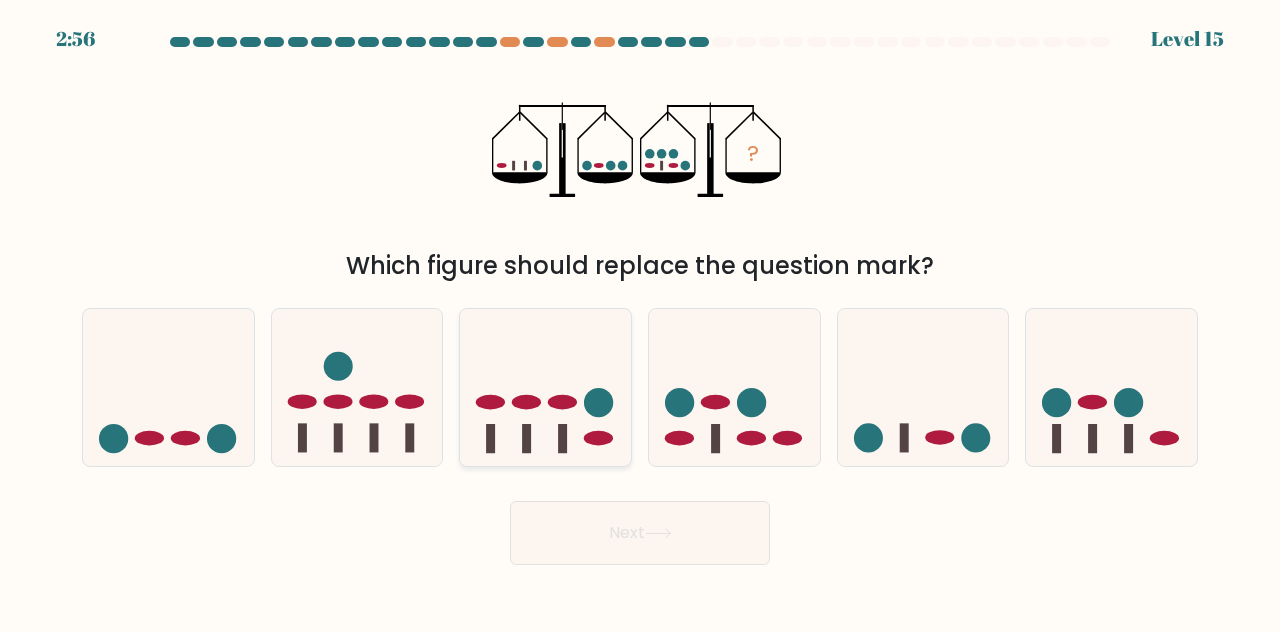 click 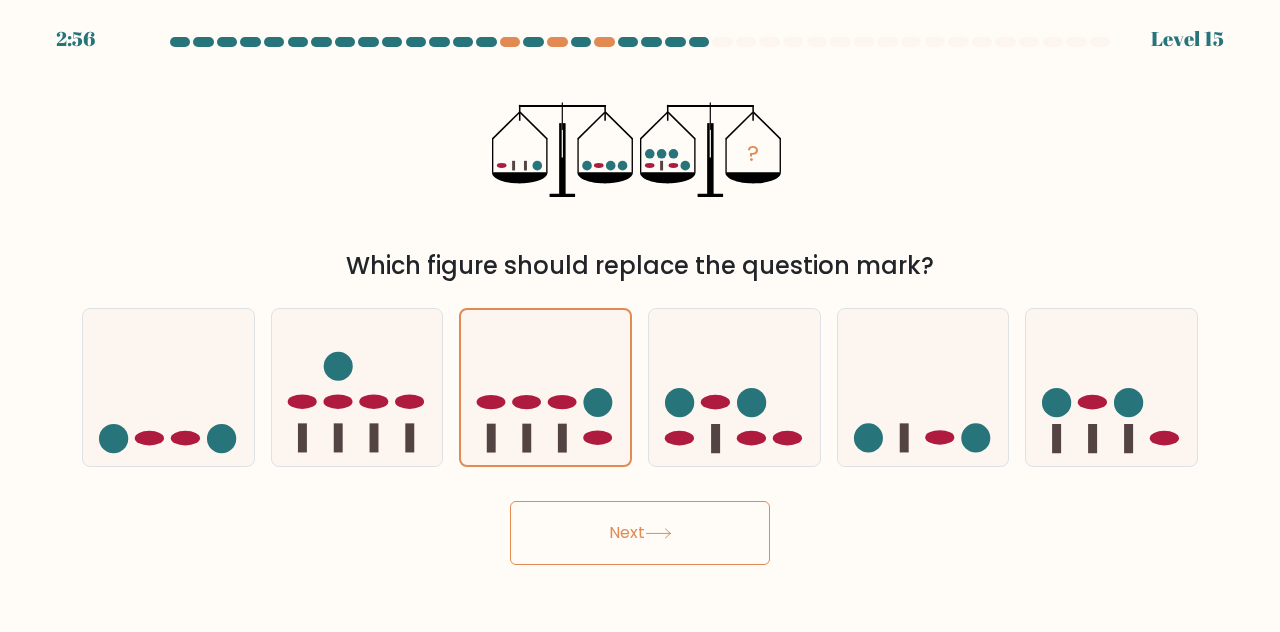 click on "Next" at bounding box center (640, 533) 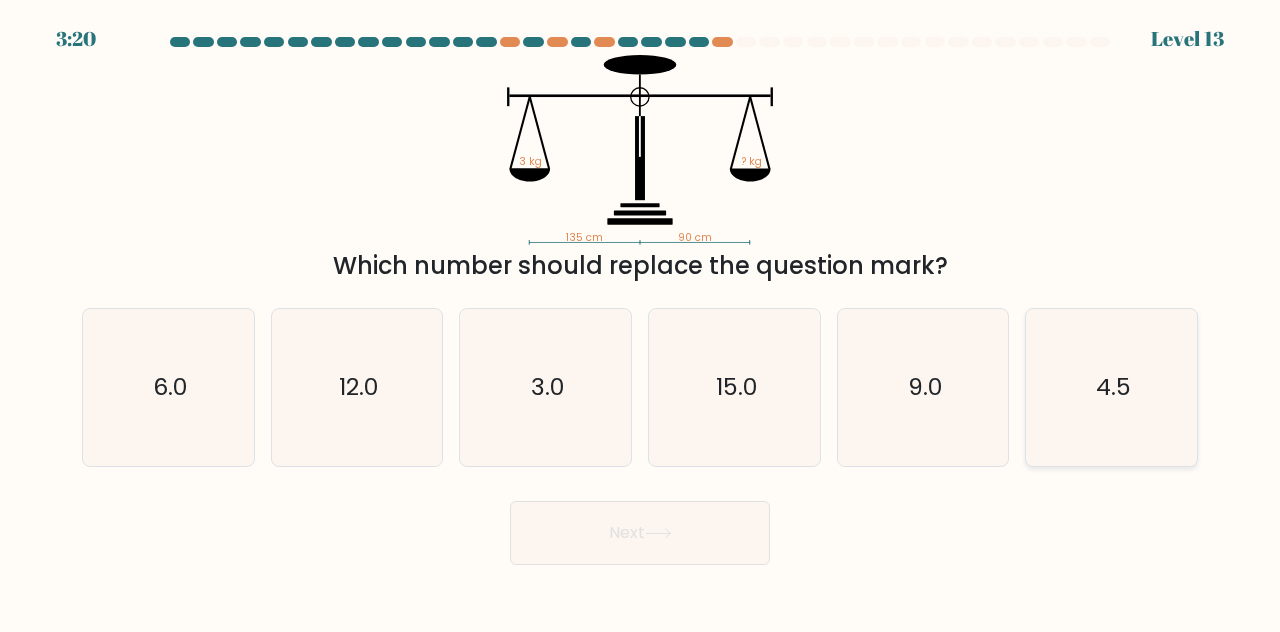 click on "4.5" 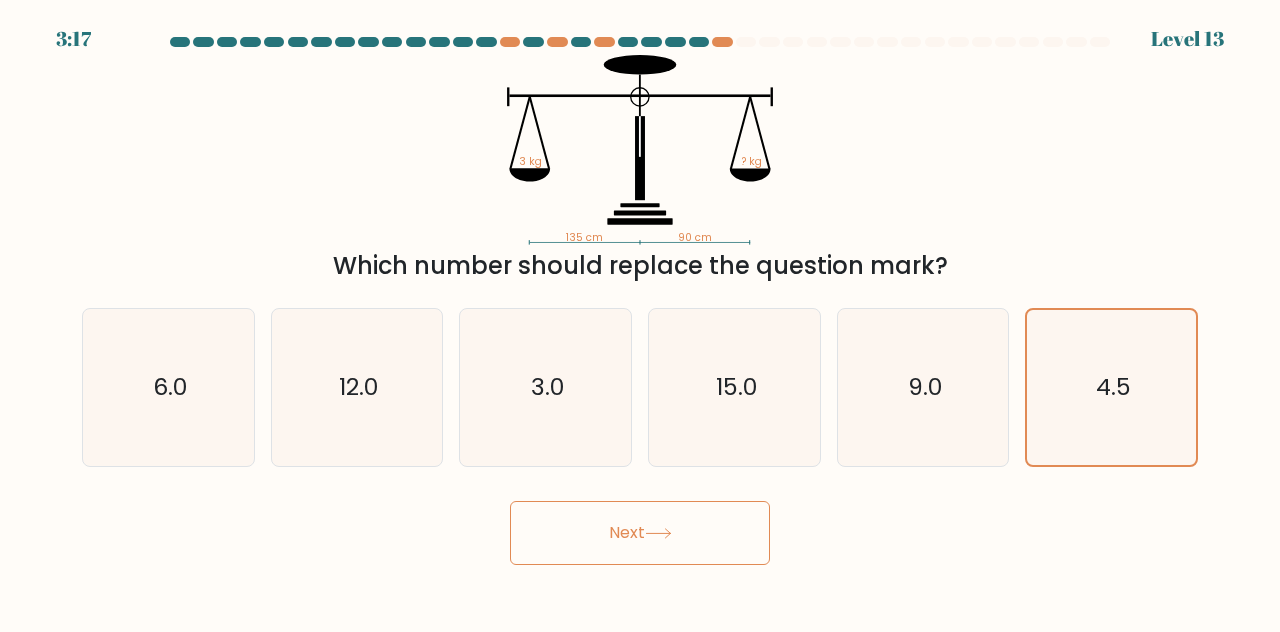 click on "Next" at bounding box center (640, 533) 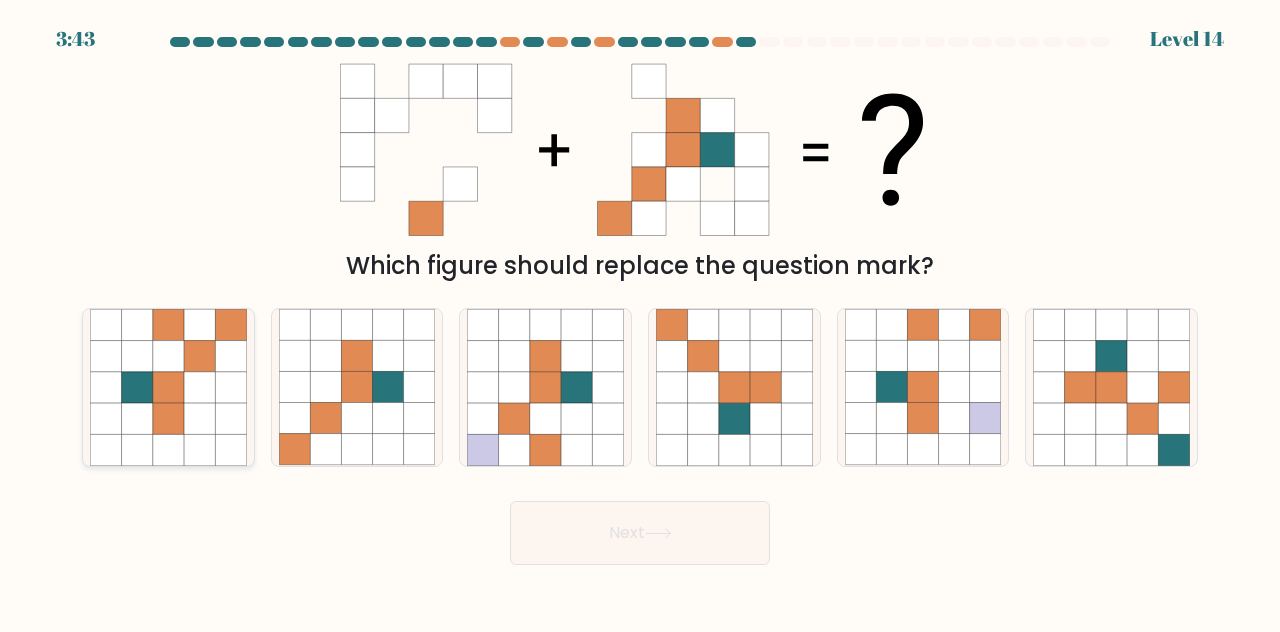 click 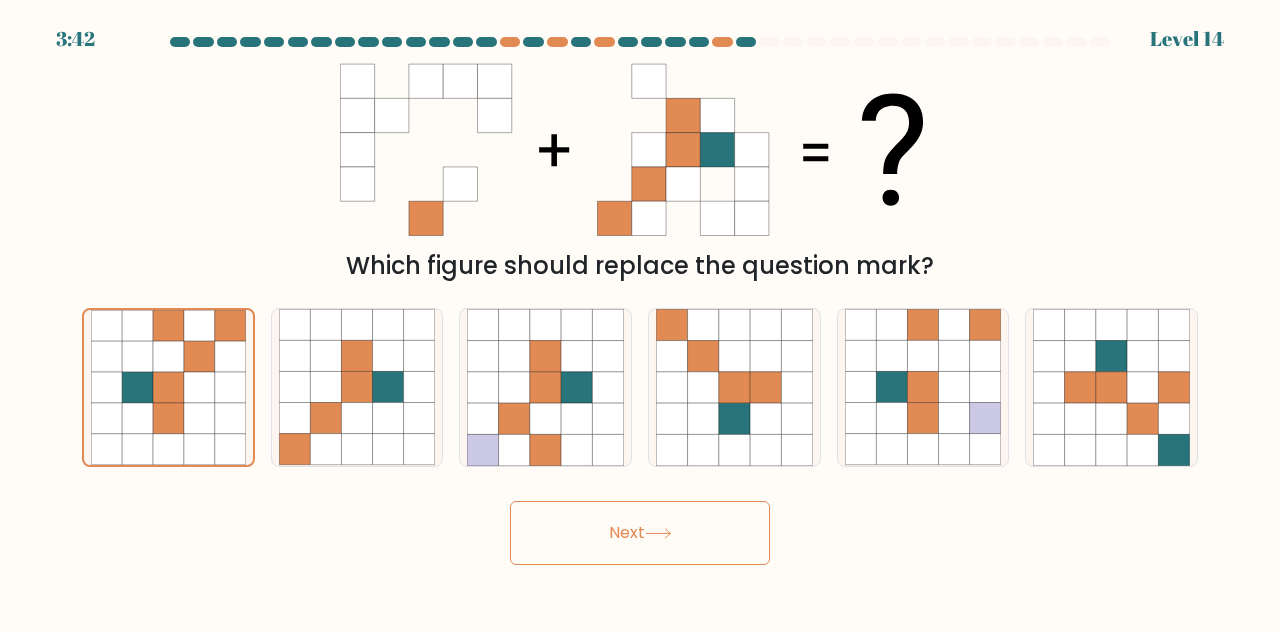 click on "Next" at bounding box center [640, 533] 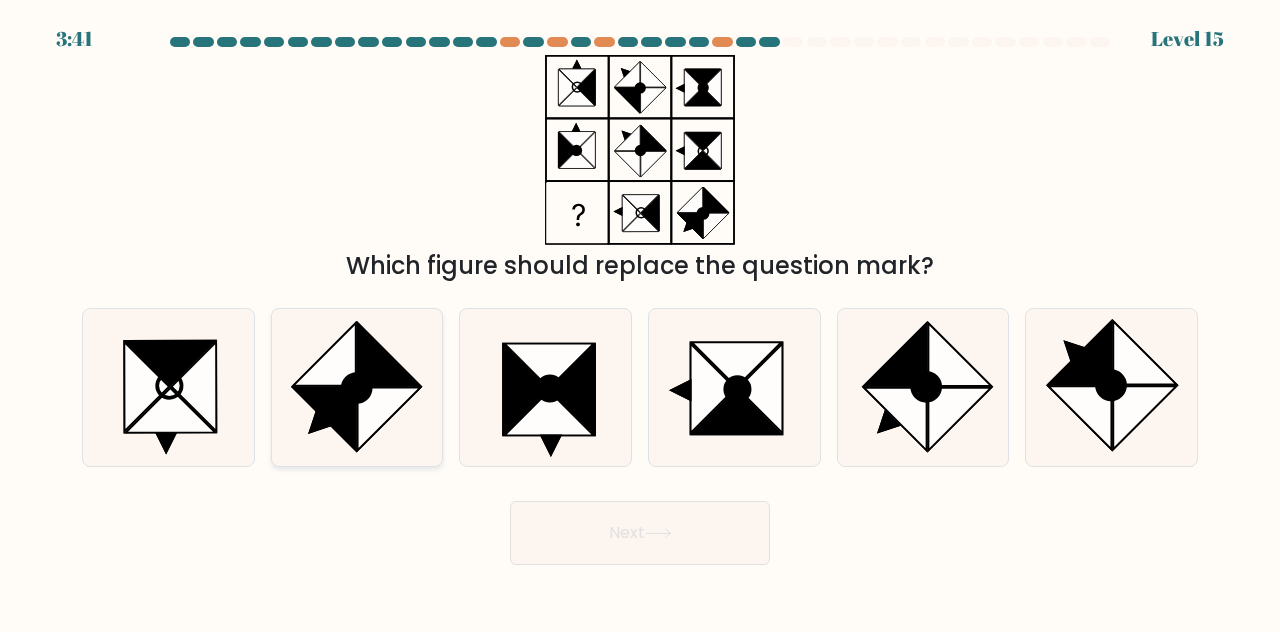 click 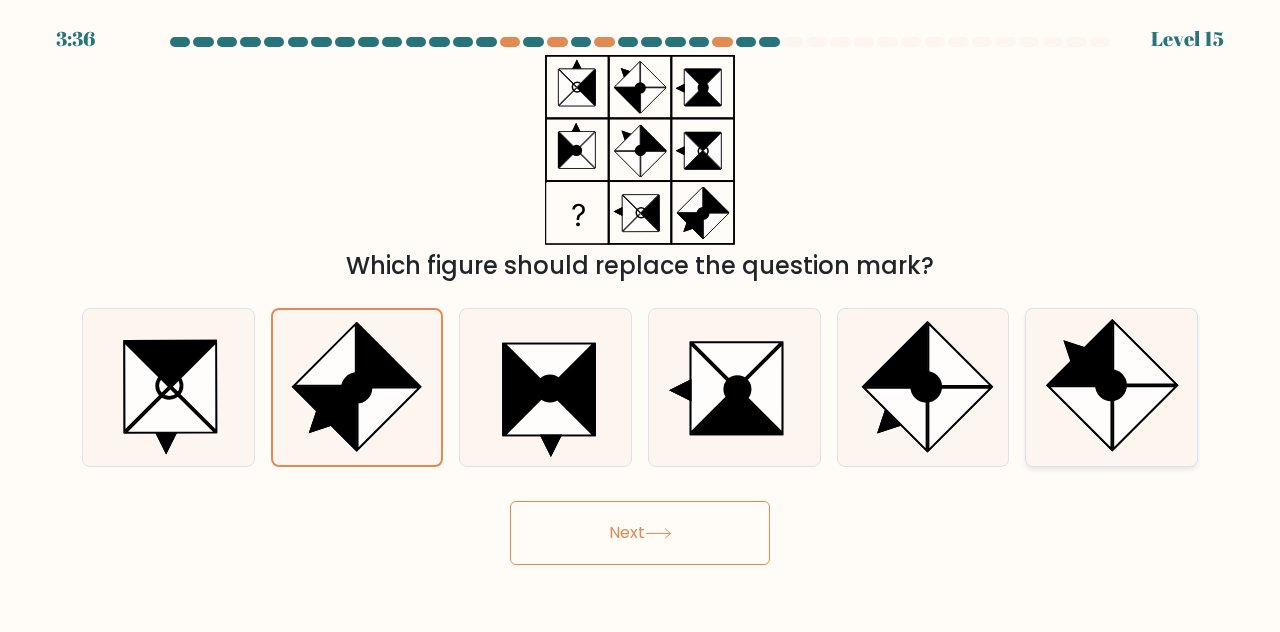 click 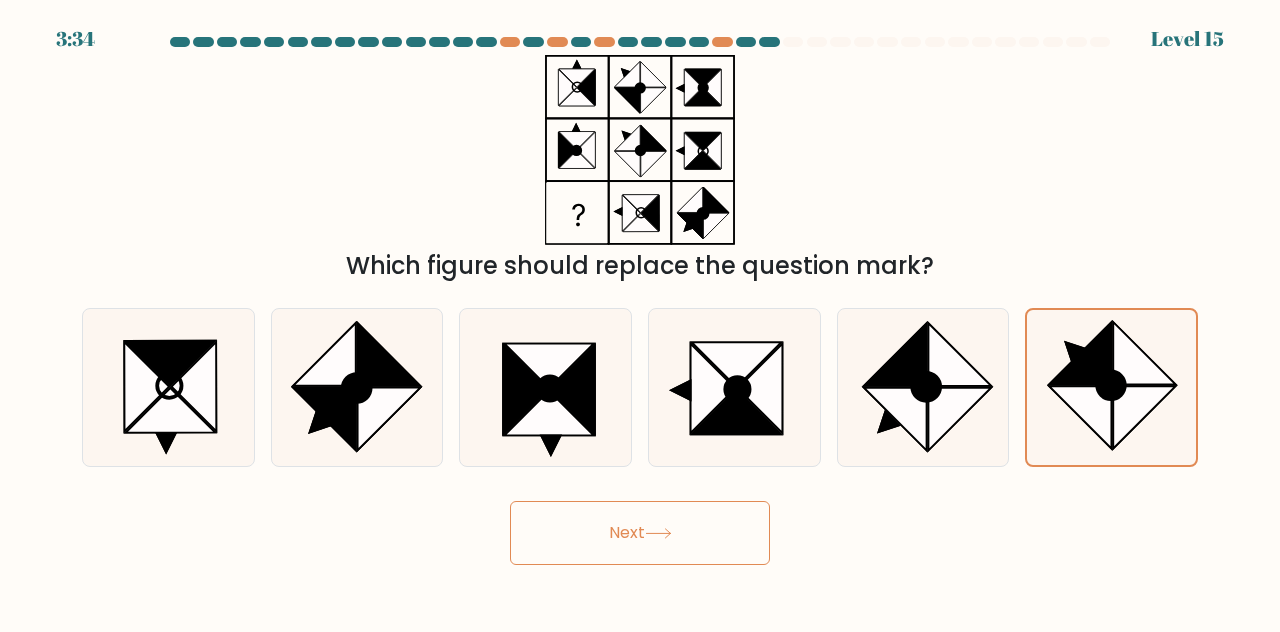 click on "Next" at bounding box center (640, 533) 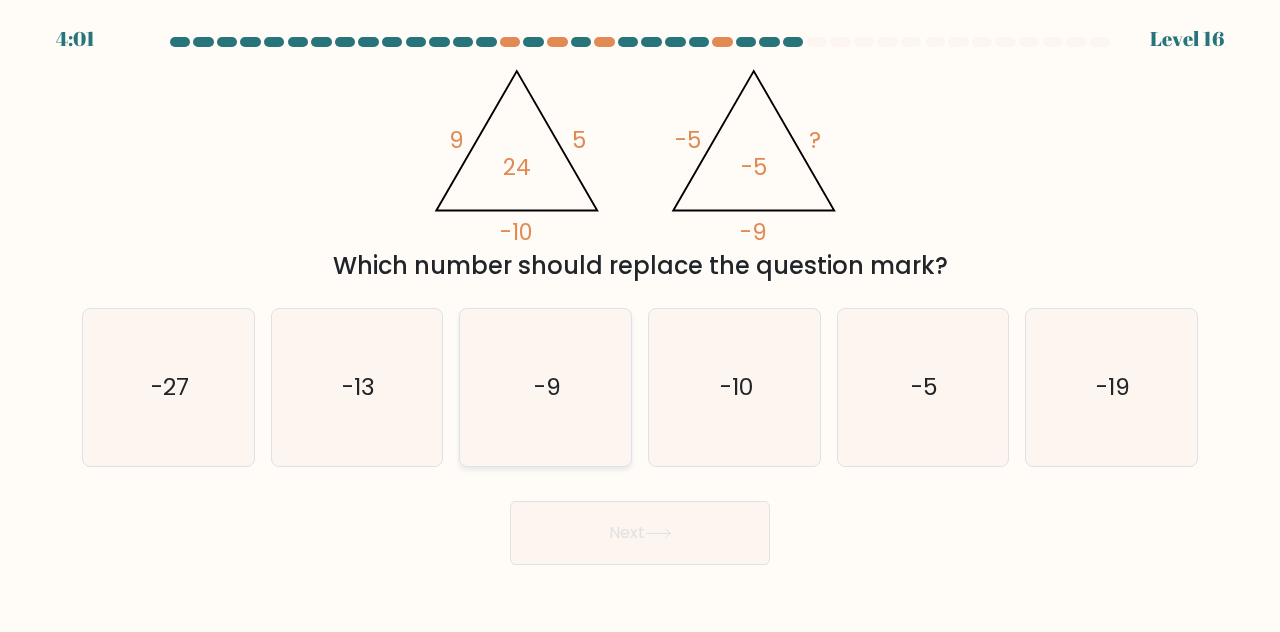 click on "-9" 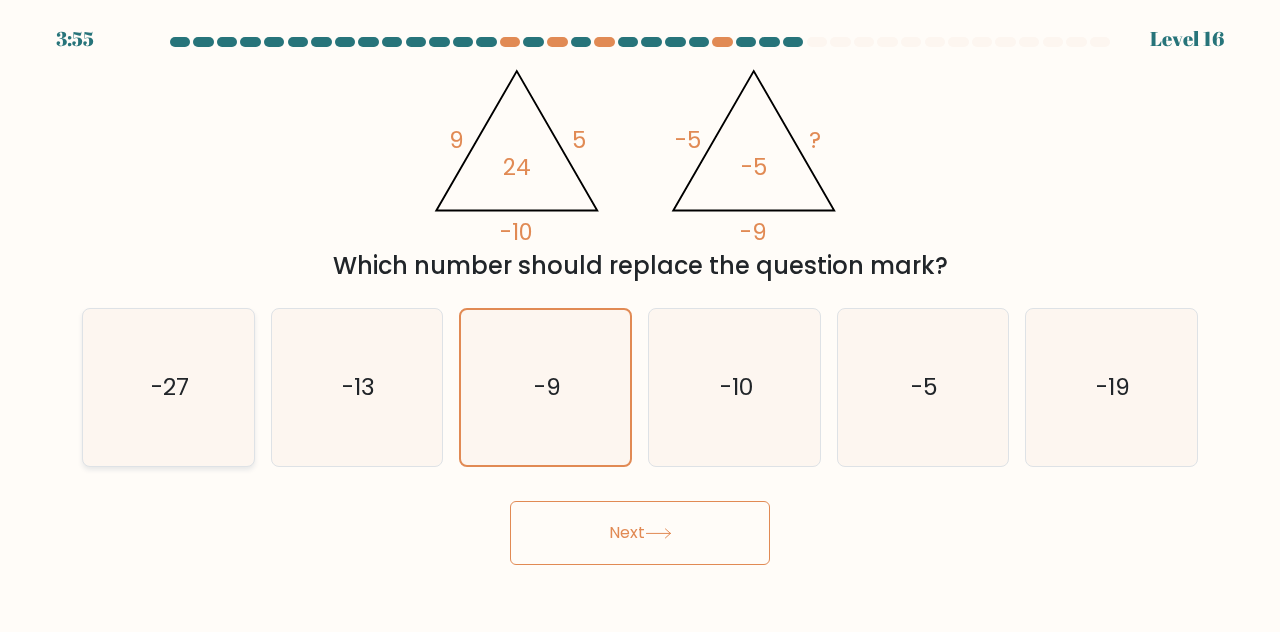 click on "-27" 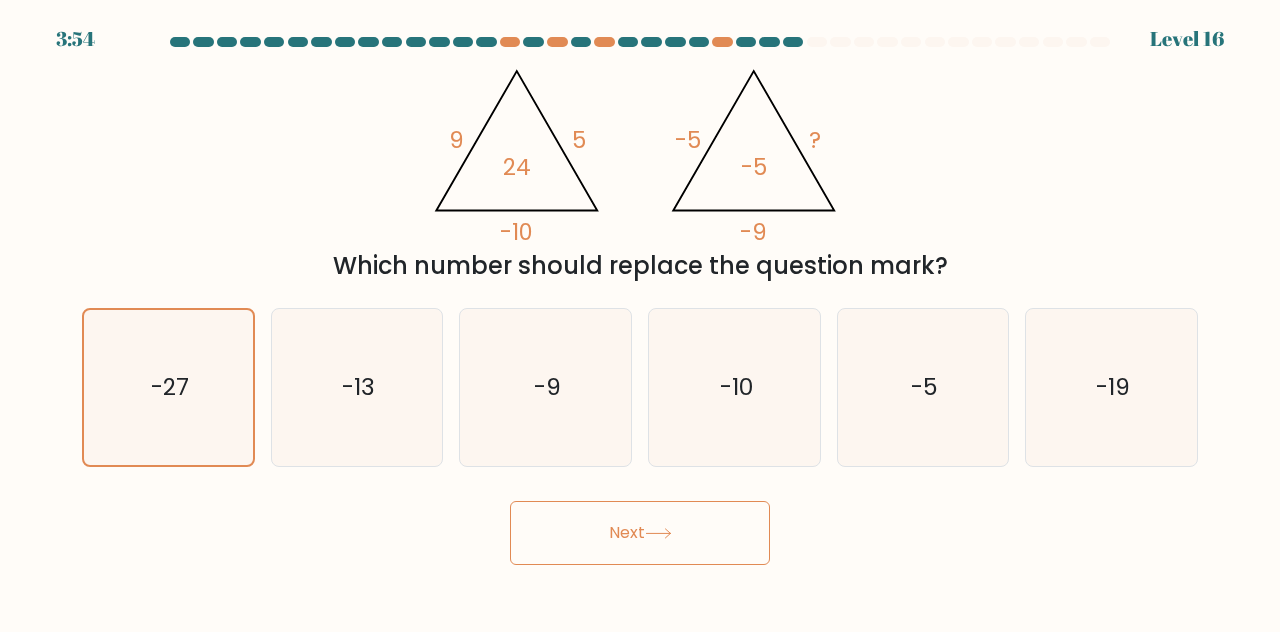 click on "Next" at bounding box center (640, 533) 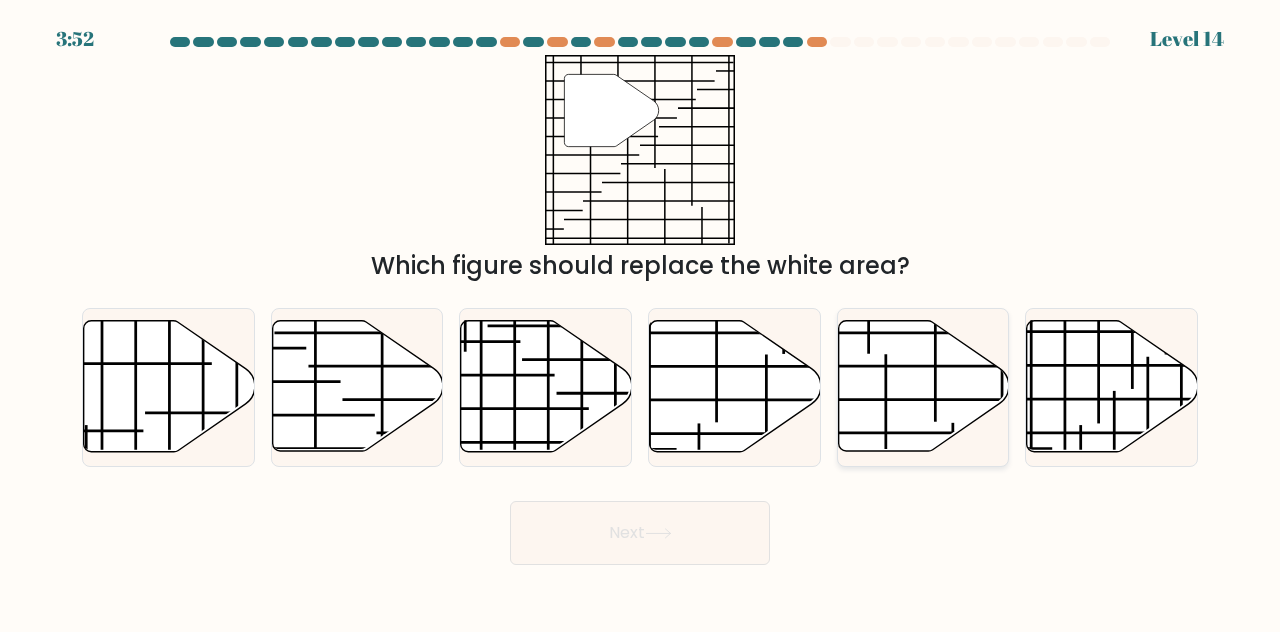 click 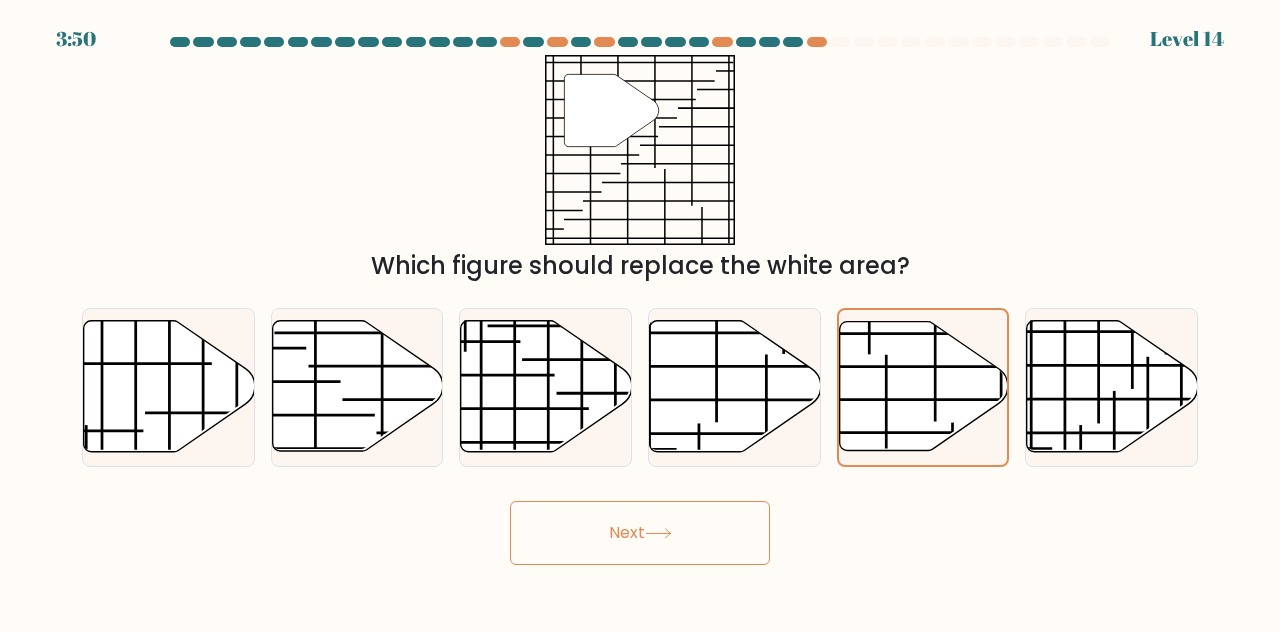 click on "Next" at bounding box center [640, 533] 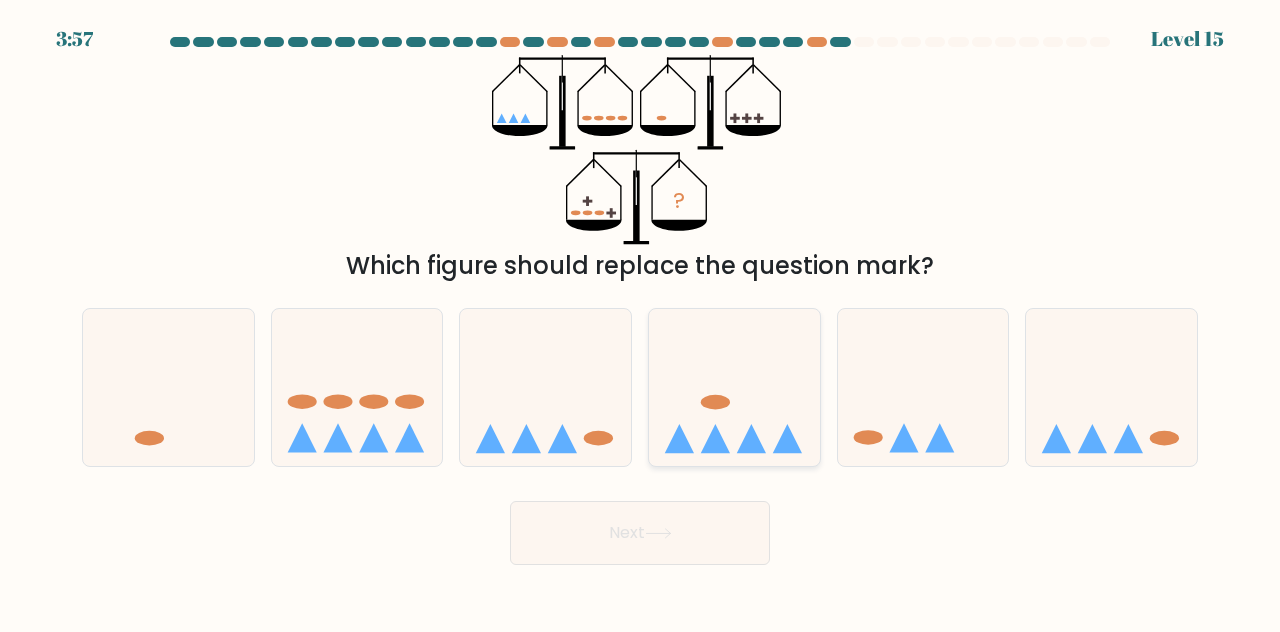 click 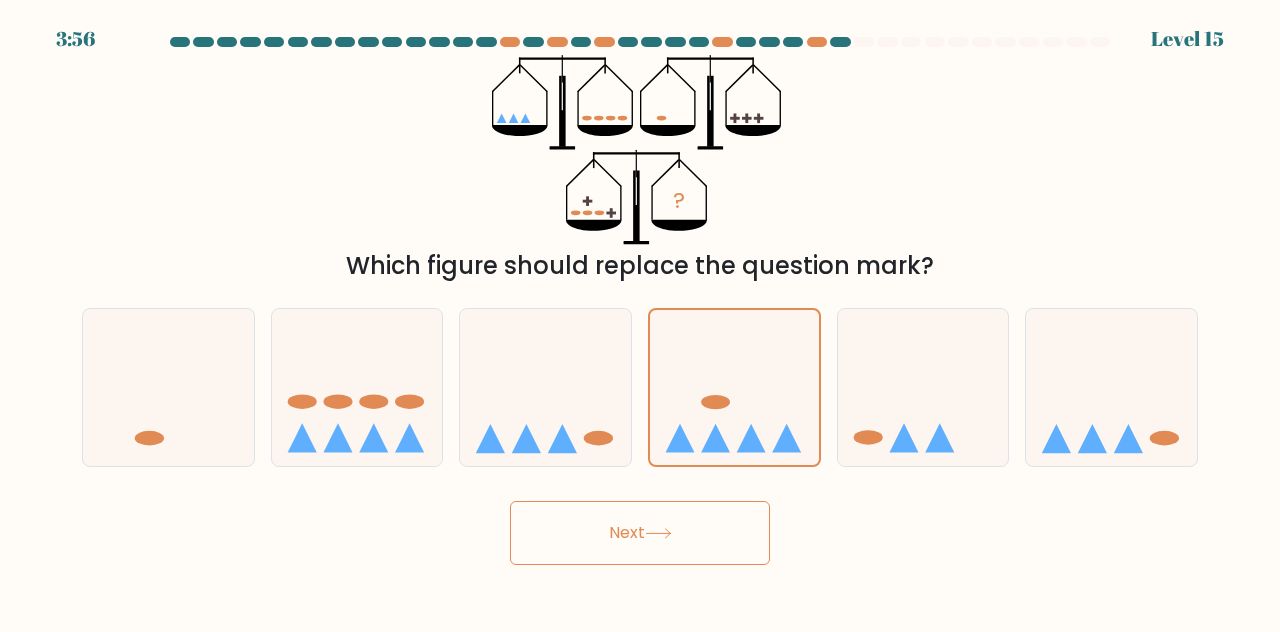 click on "Next" at bounding box center [640, 533] 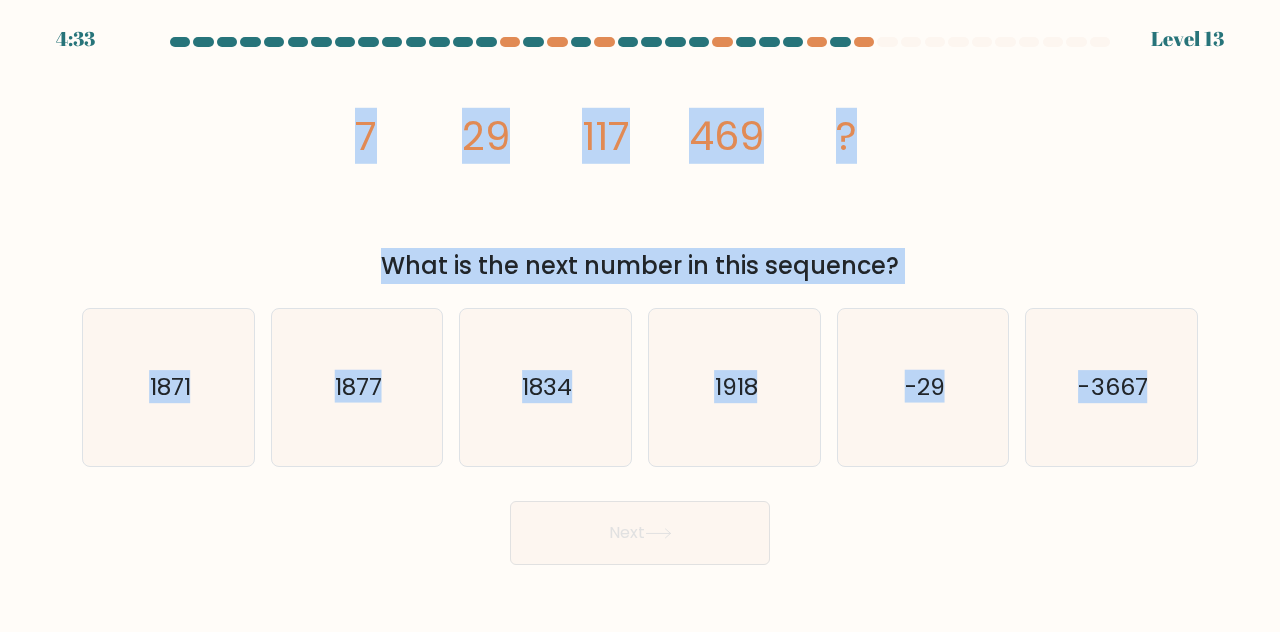drag, startPoint x: 344, startPoint y: 93, endPoint x: 1088, endPoint y: 484, distance: 840.48615 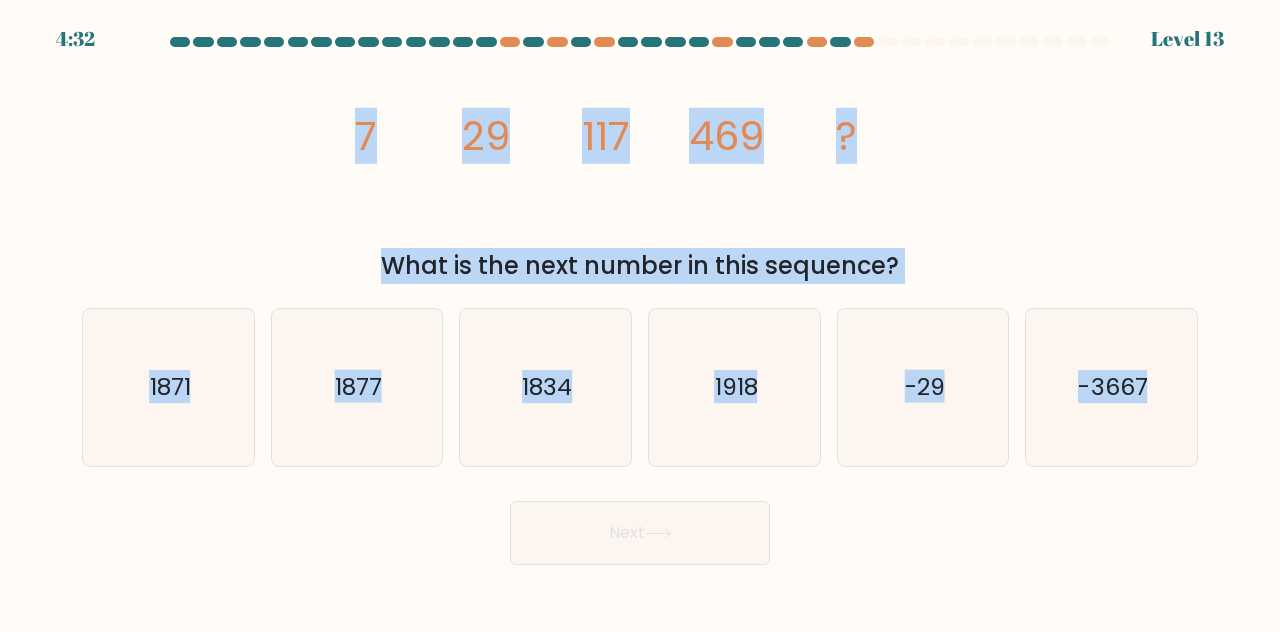 copy on "7
29
117
469
?
What is the next number in this sequence?
a.
1871
b.
1877
c.
1834
d.
1918
e.
-29
f.
-3667" 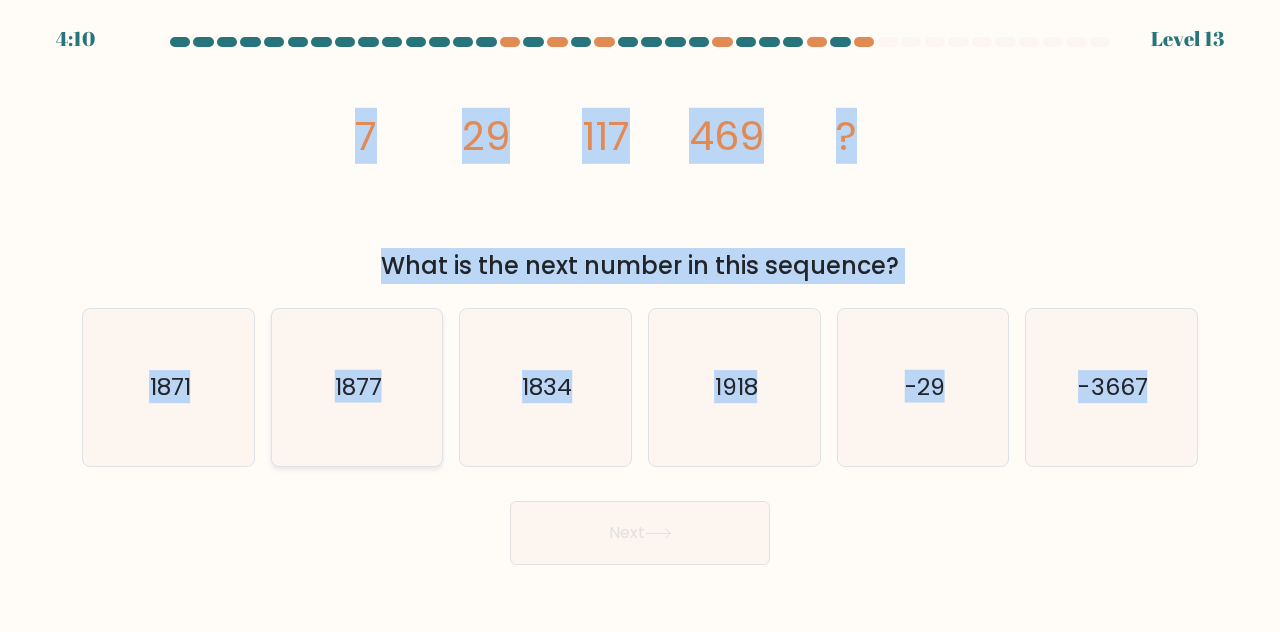 click on "1877" 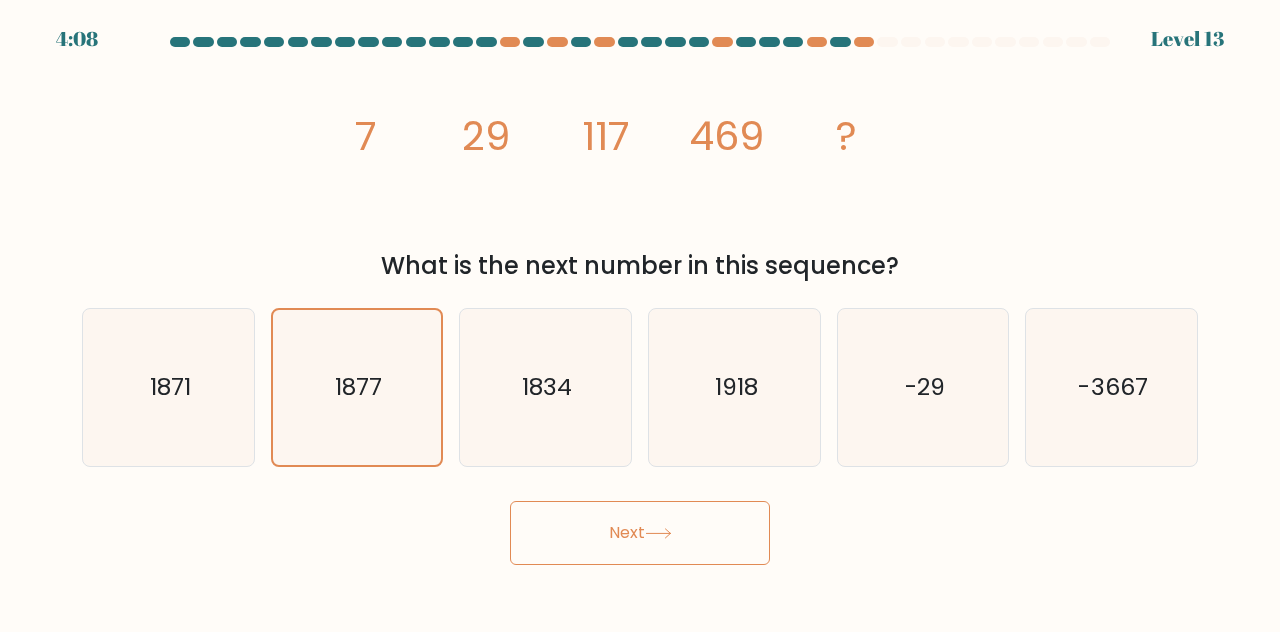 click on "Next" at bounding box center (640, 533) 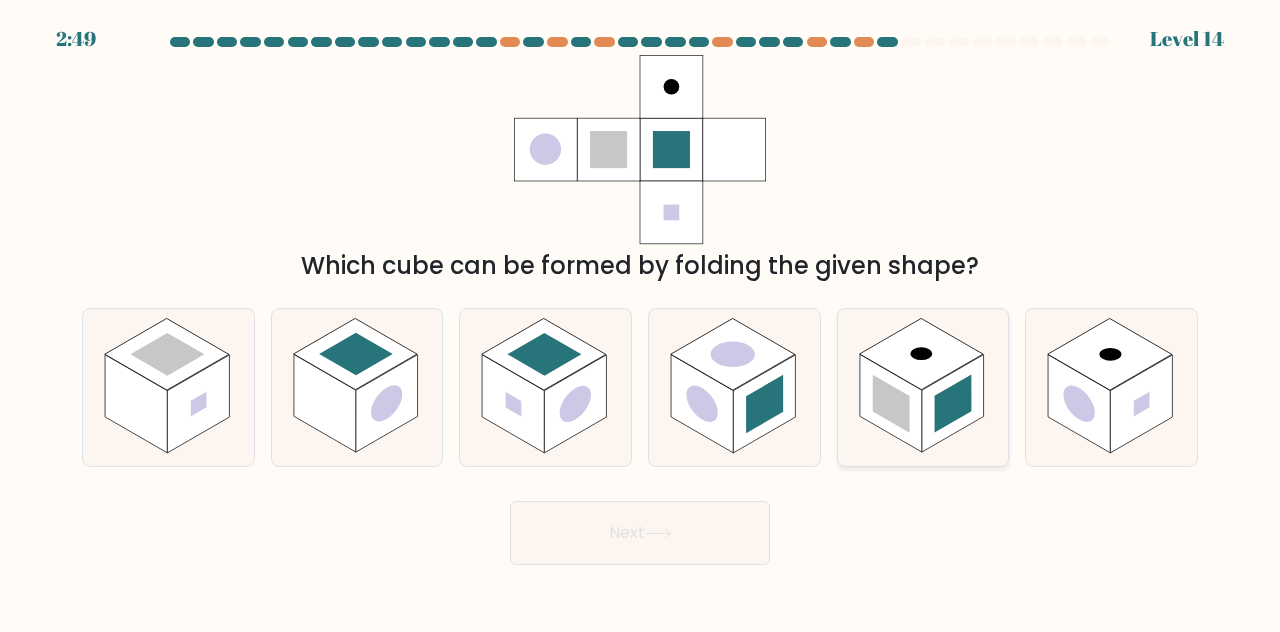 click 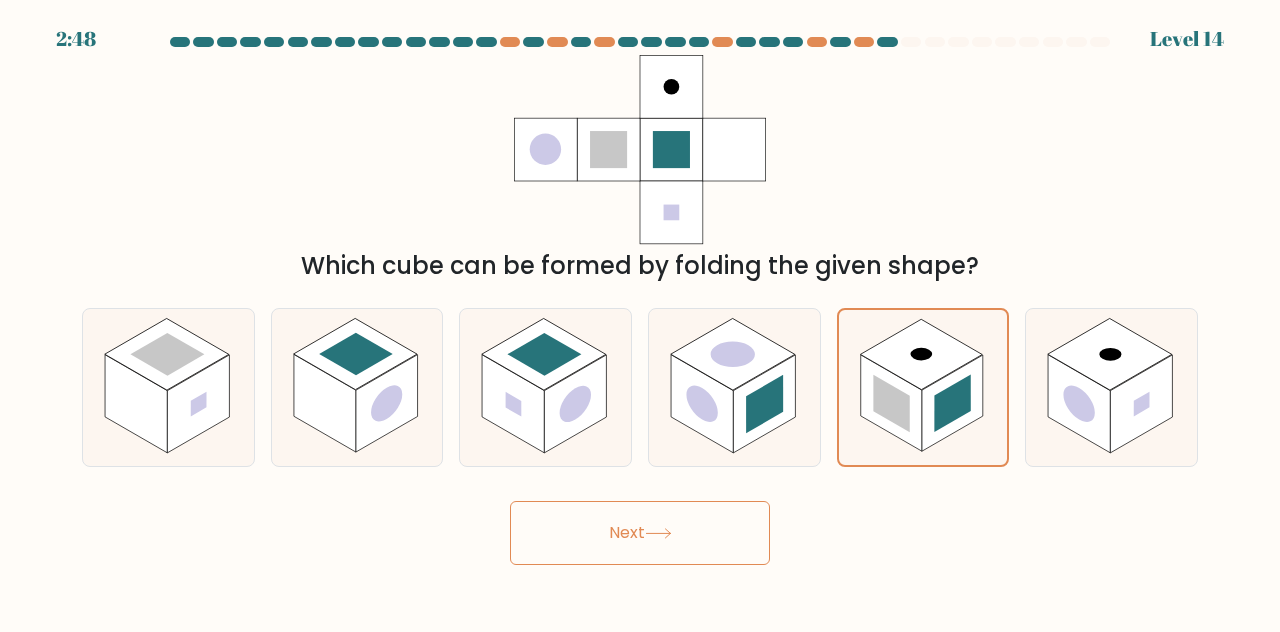 click 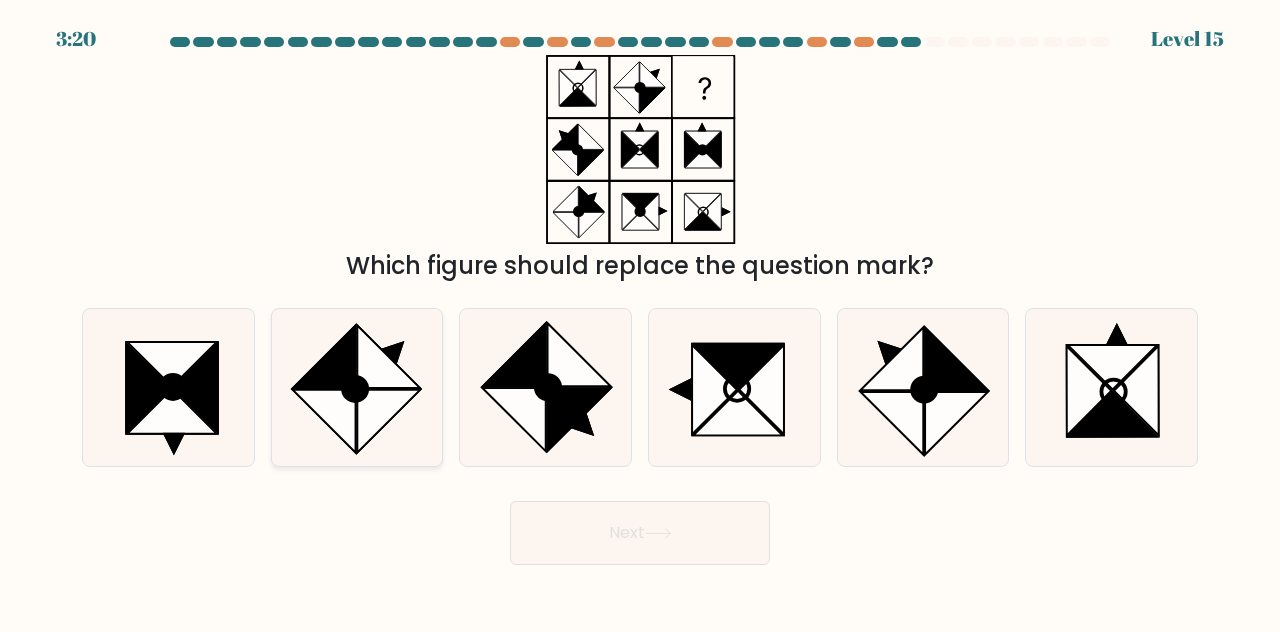 click 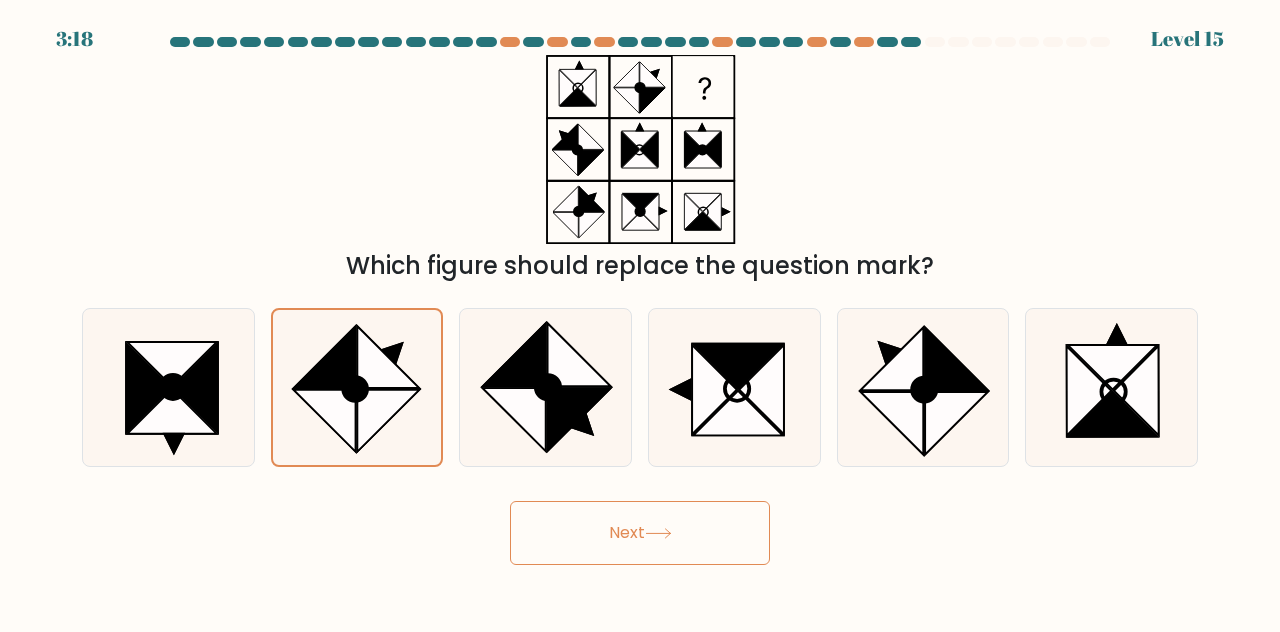 click on "Next" at bounding box center [640, 533] 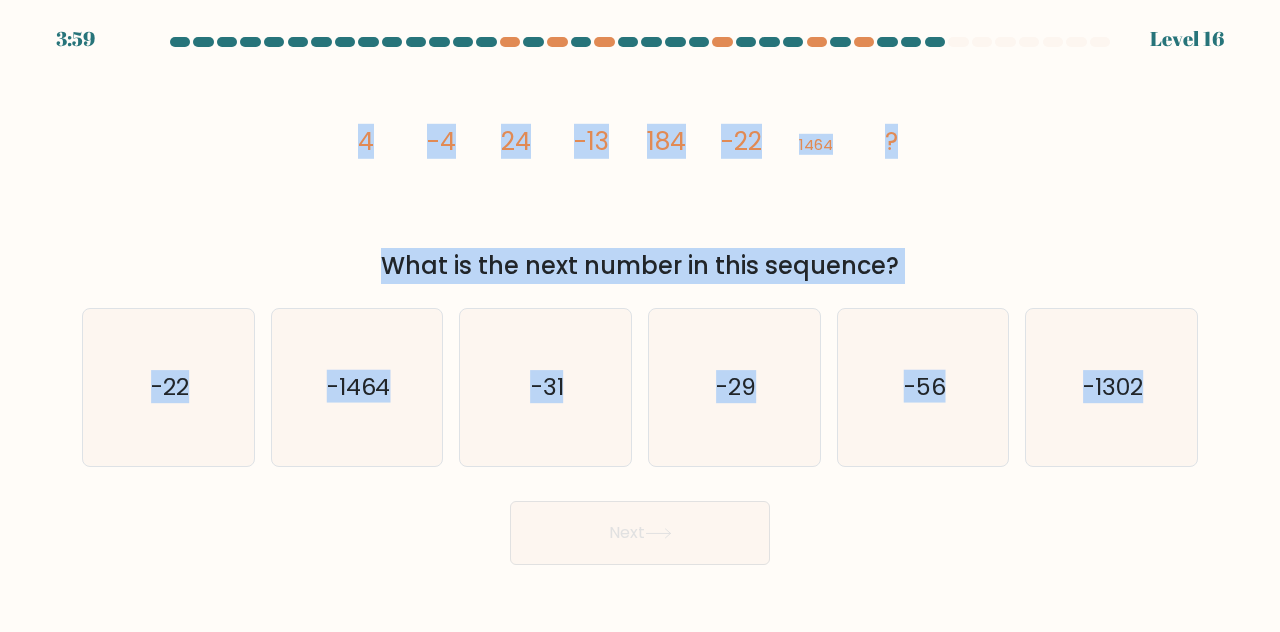 drag, startPoint x: 339, startPoint y: 131, endPoint x: 1200, endPoint y: 427, distance: 910.4598 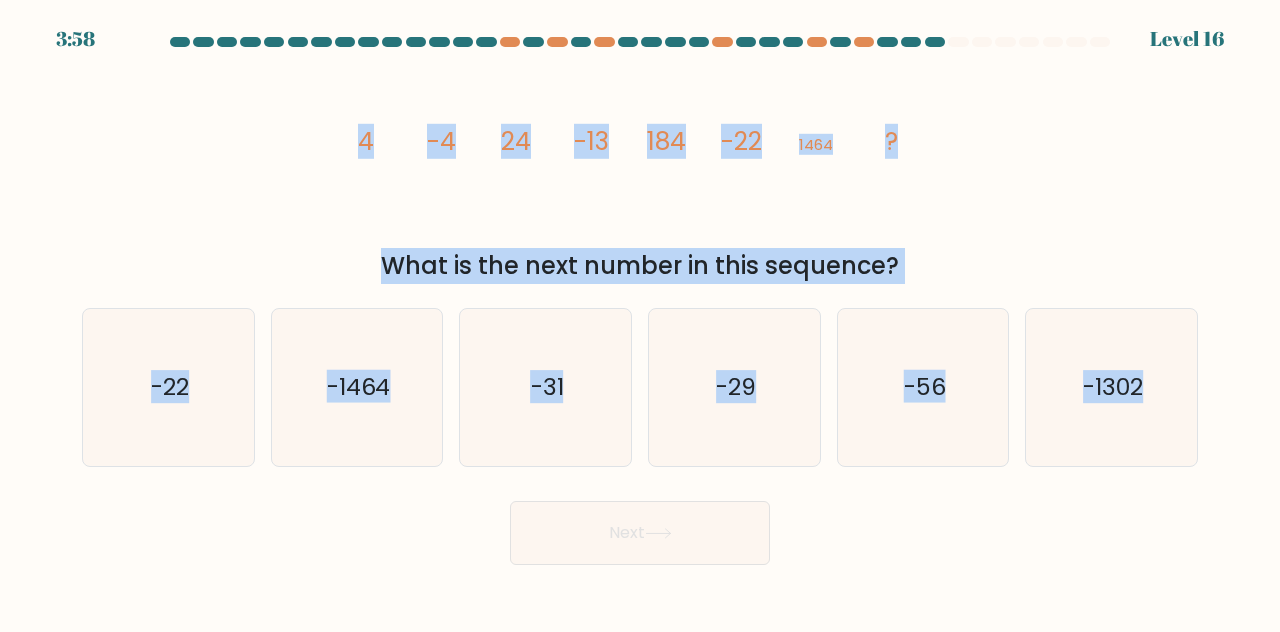 copy on "4
-4
24
-13
184
-22
1464
?
What is the next number in this sequence?
a.
-22
b.
-1464
c.
-31
d.
-29
e.
-56
f.
-1302" 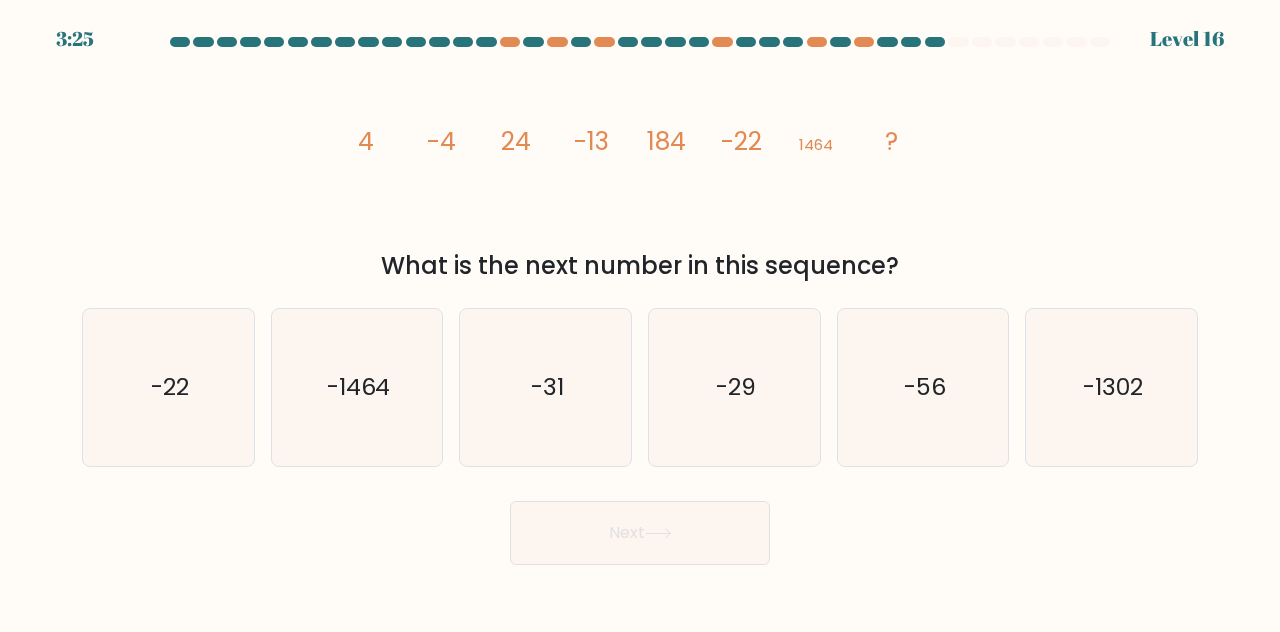 click on "Next" at bounding box center [640, 528] 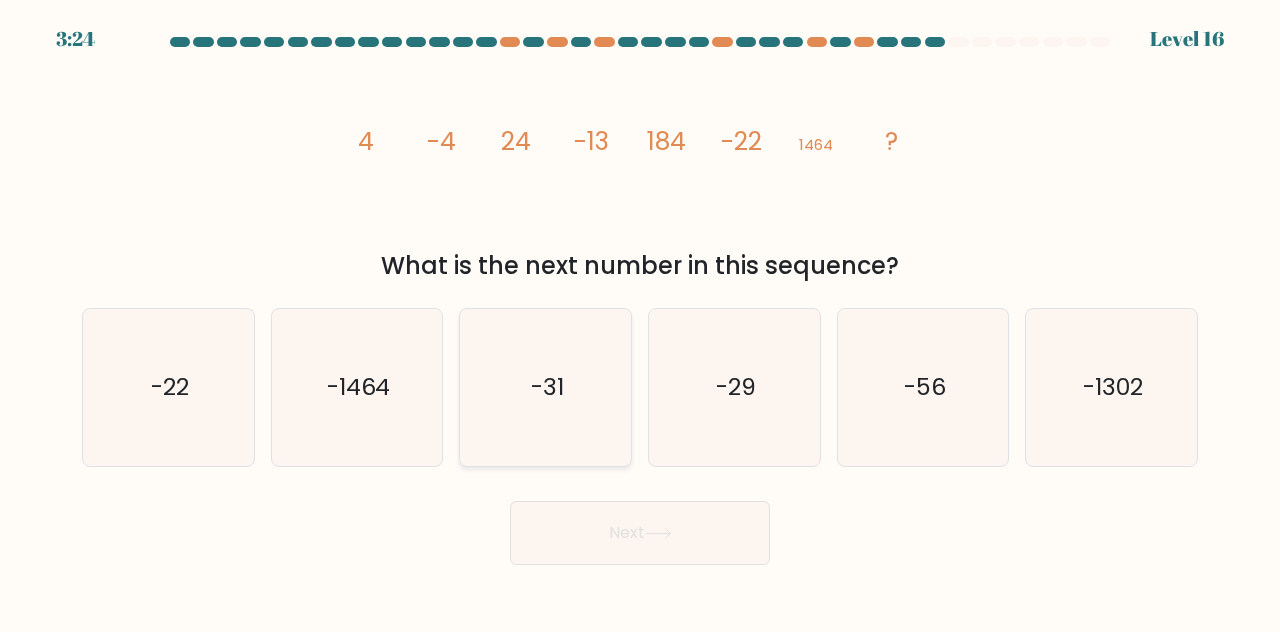 click on "-31" 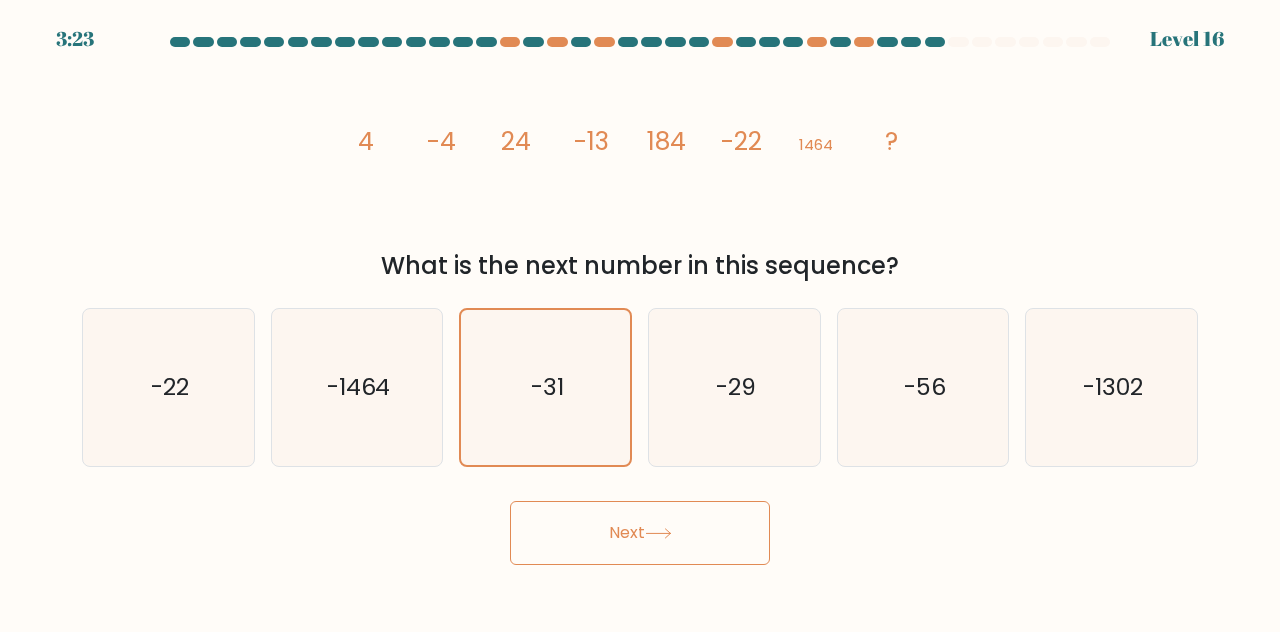 click on "Next" at bounding box center (640, 533) 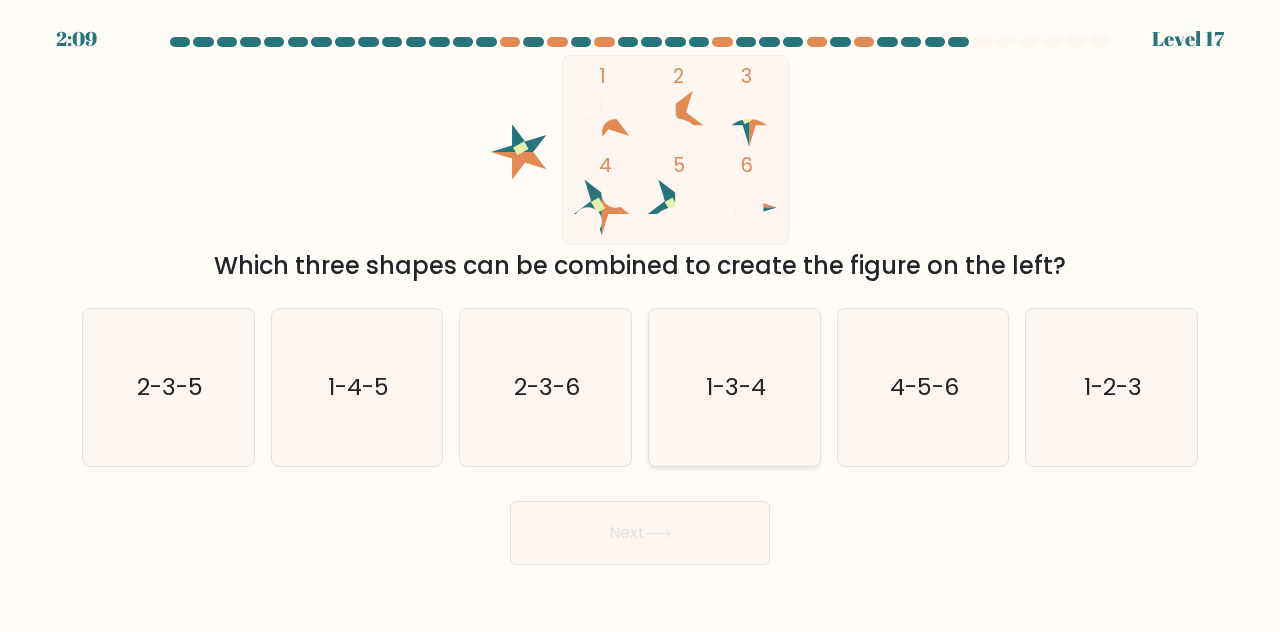 click on "1-3-4" 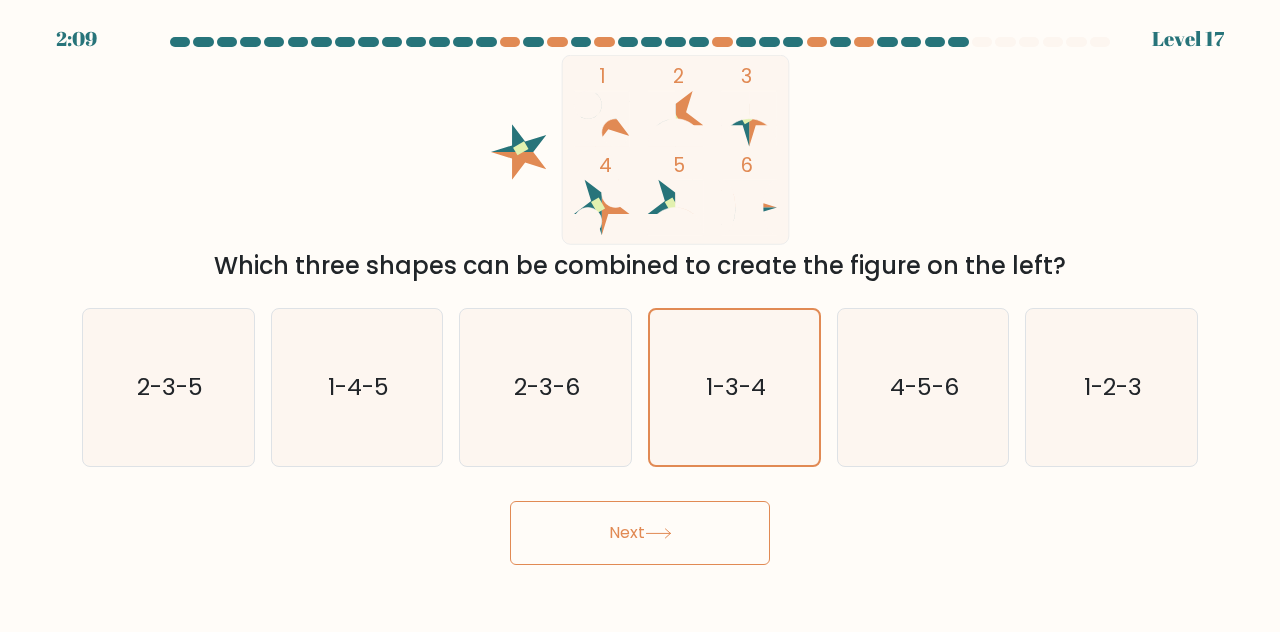 click on "Next" at bounding box center [640, 533] 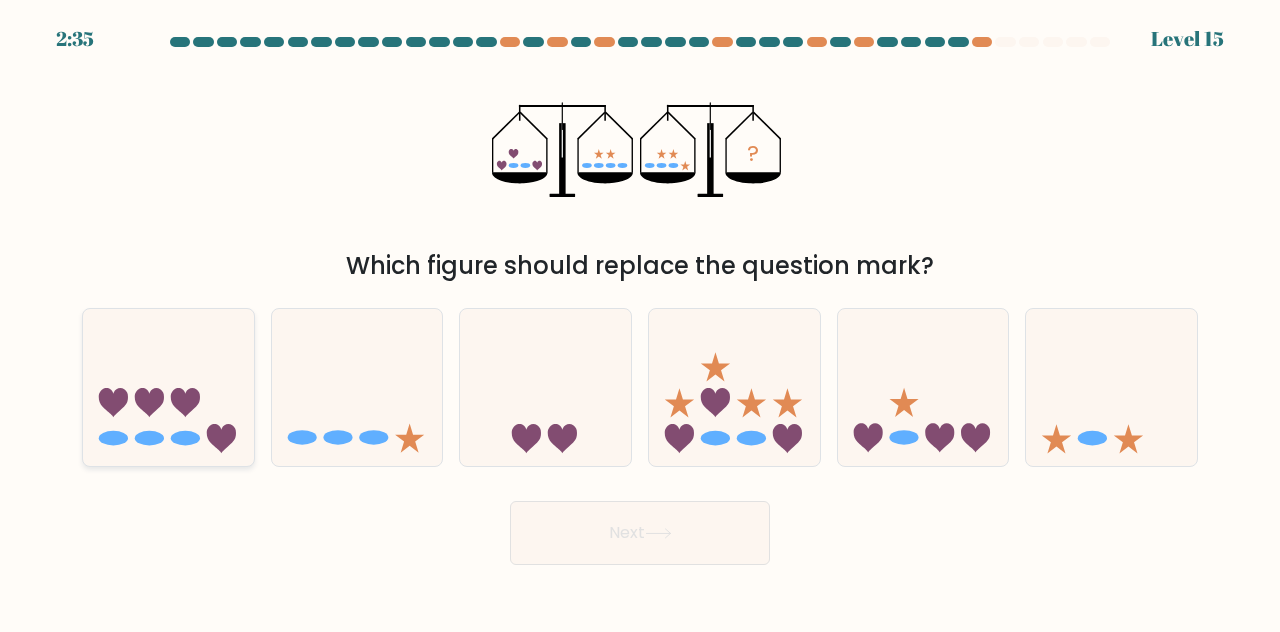click 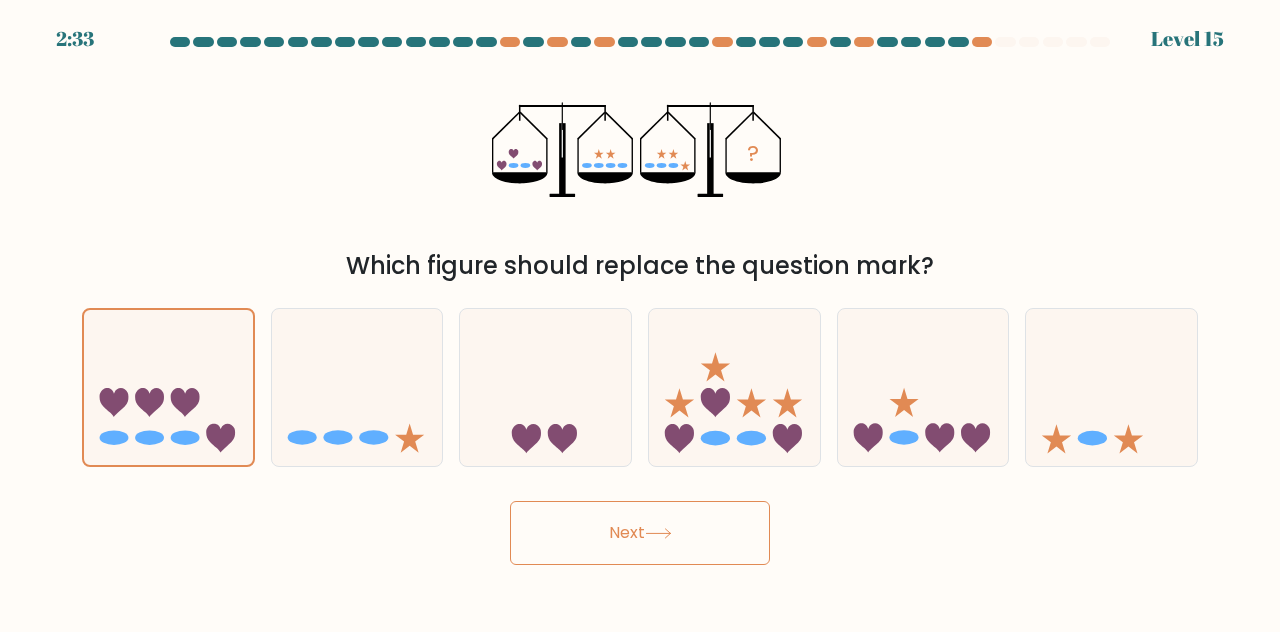 click on "Next" at bounding box center [640, 533] 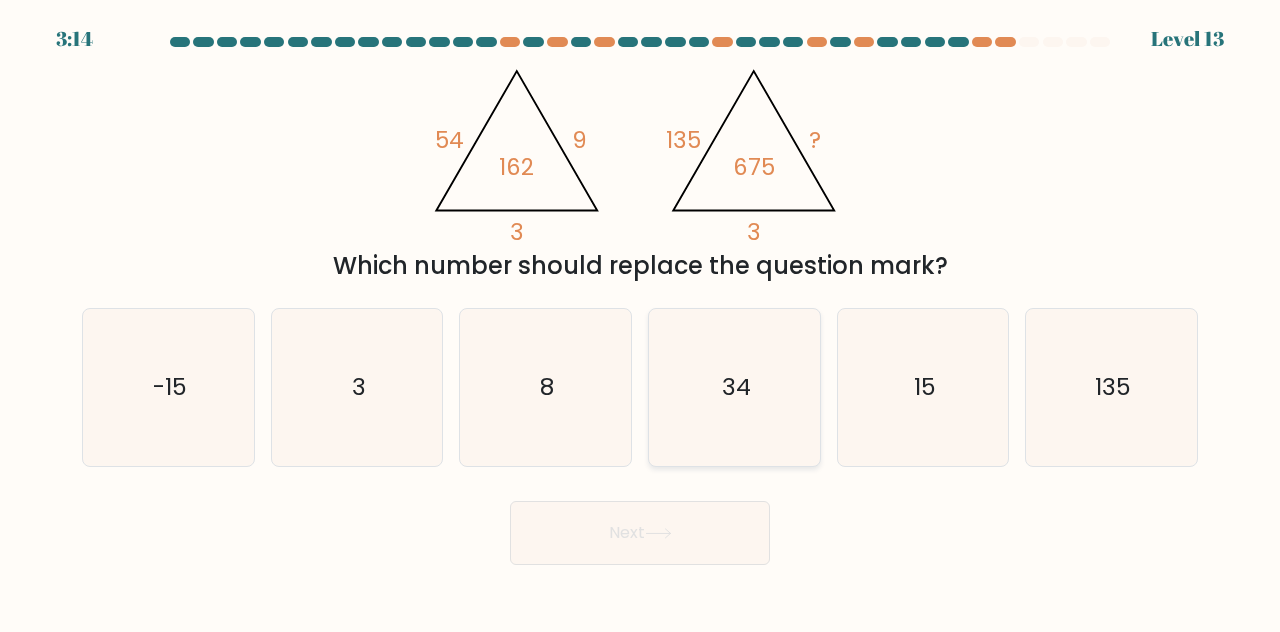 click on "34" 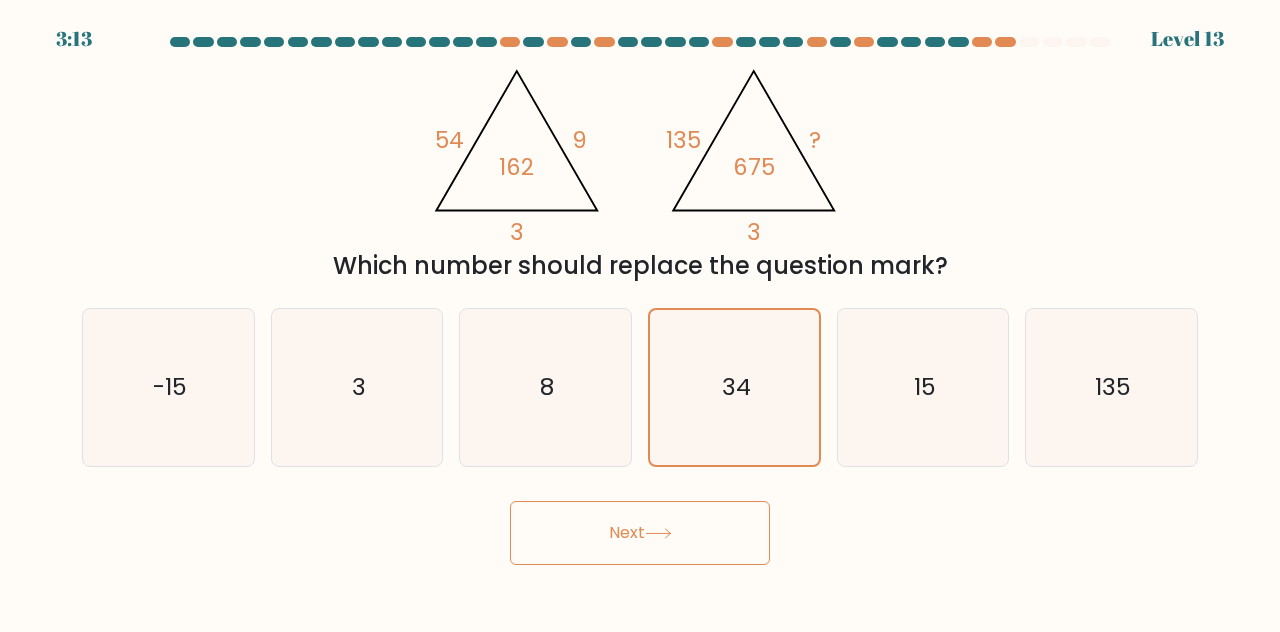 click on "Next" at bounding box center (640, 533) 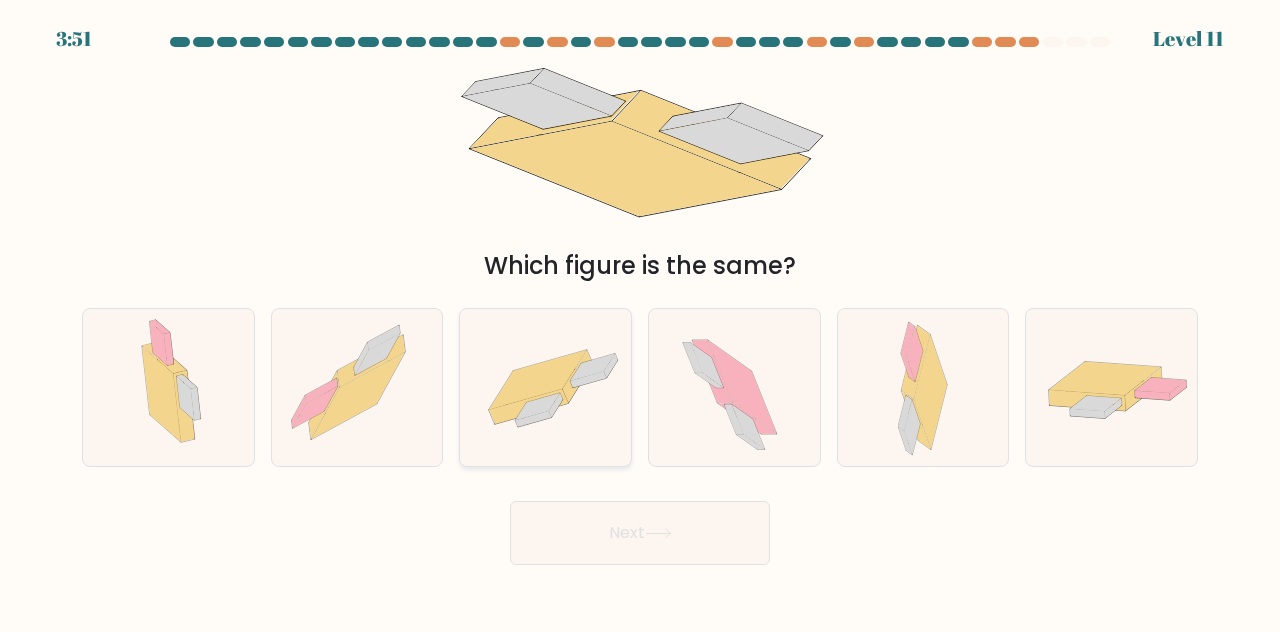 click 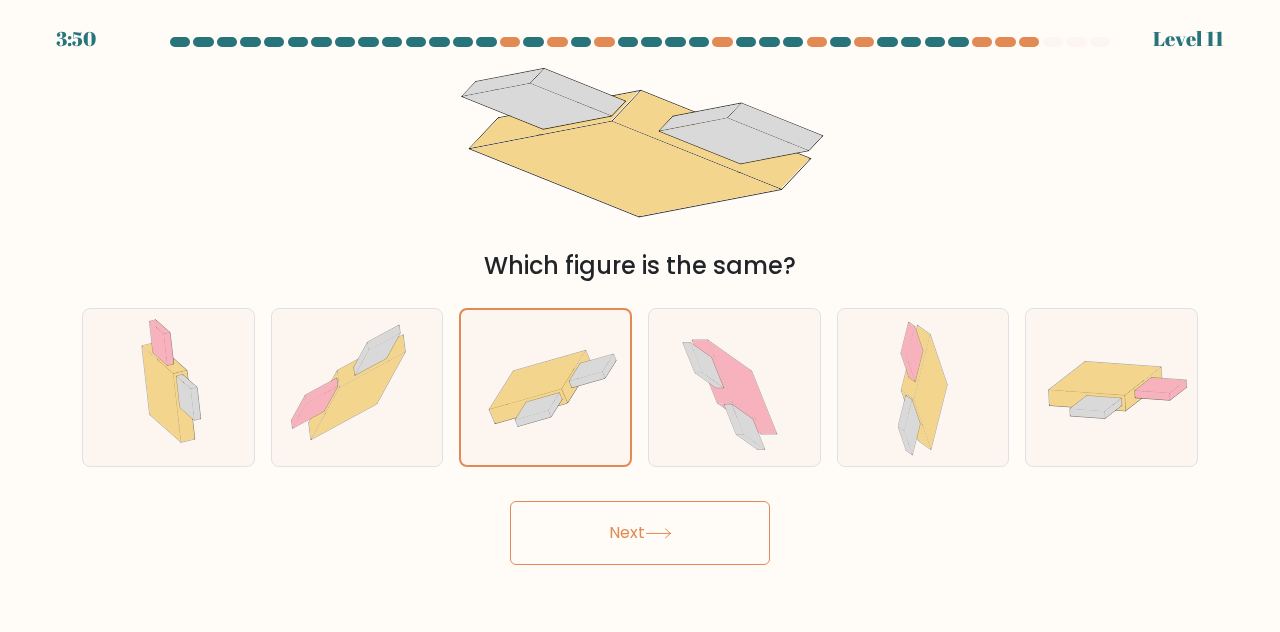 click on "Next" at bounding box center [640, 533] 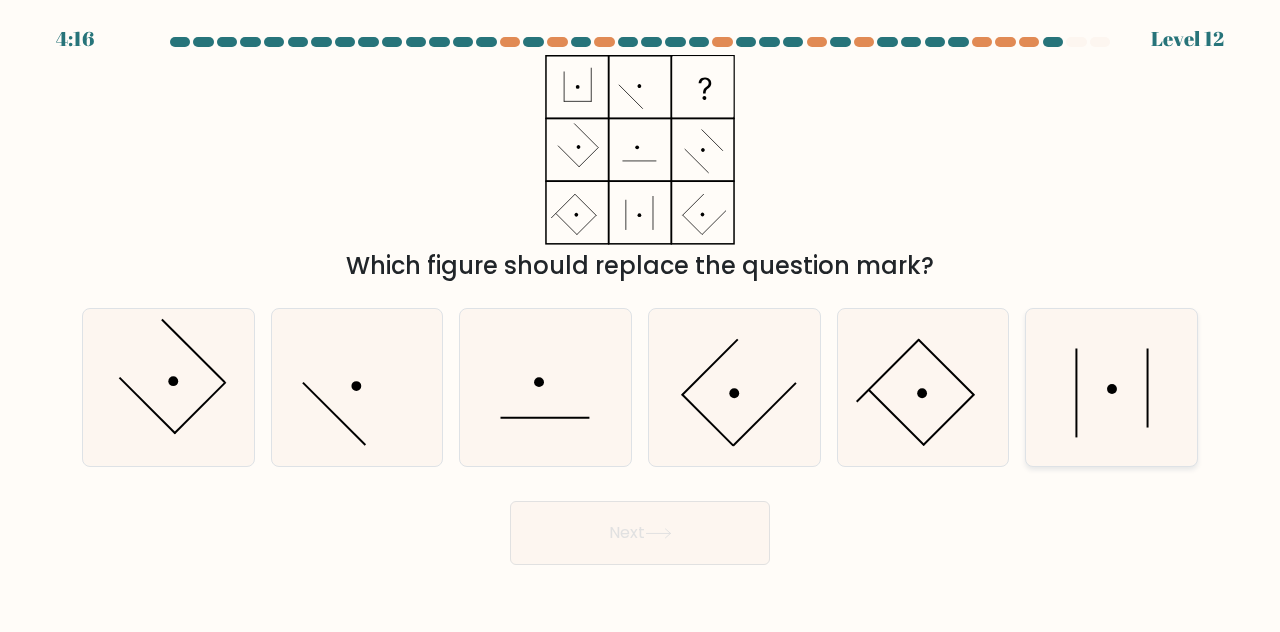click 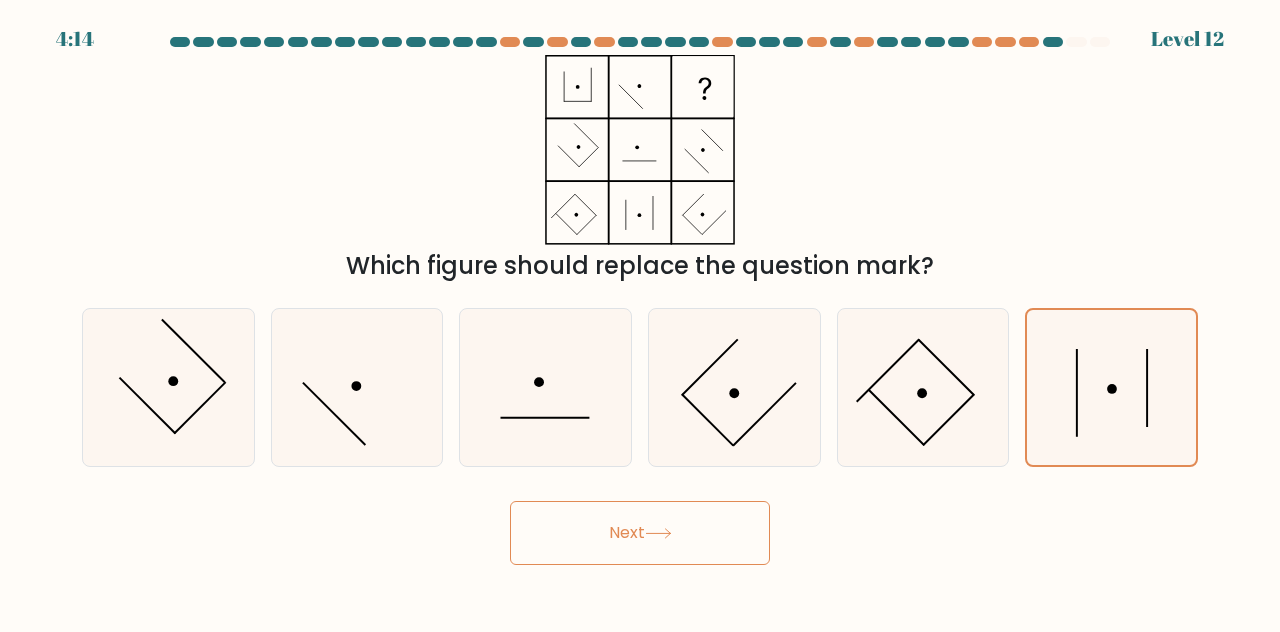 click on "Next" at bounding box center (640, 533) 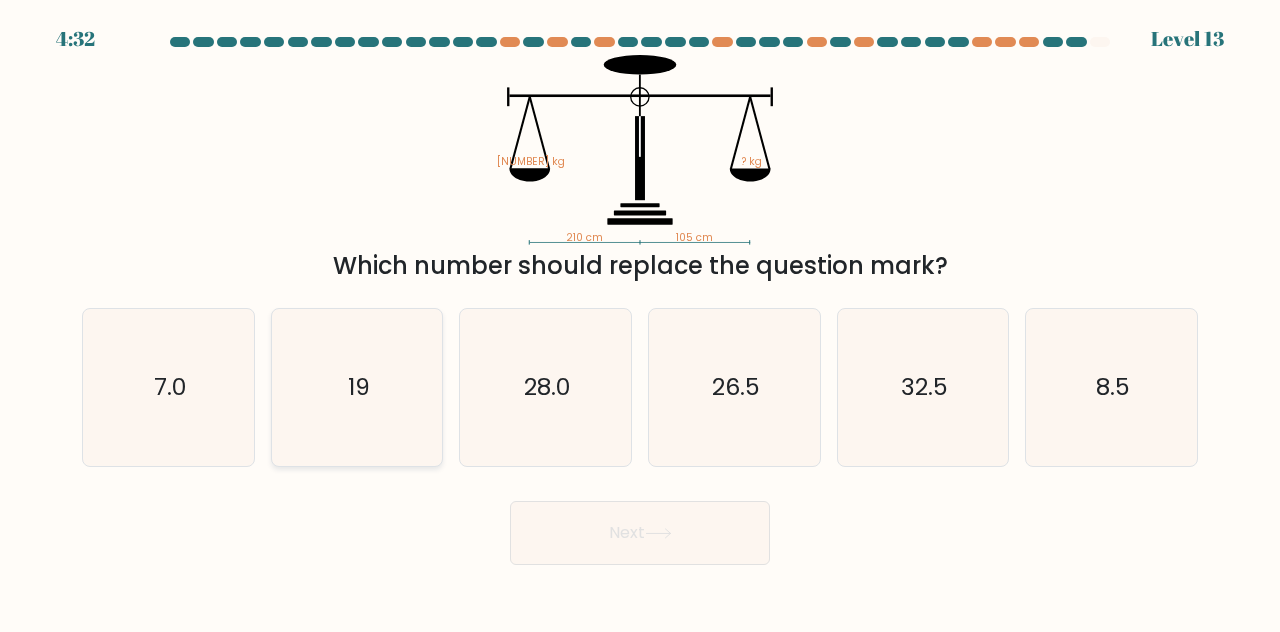 click on "19" 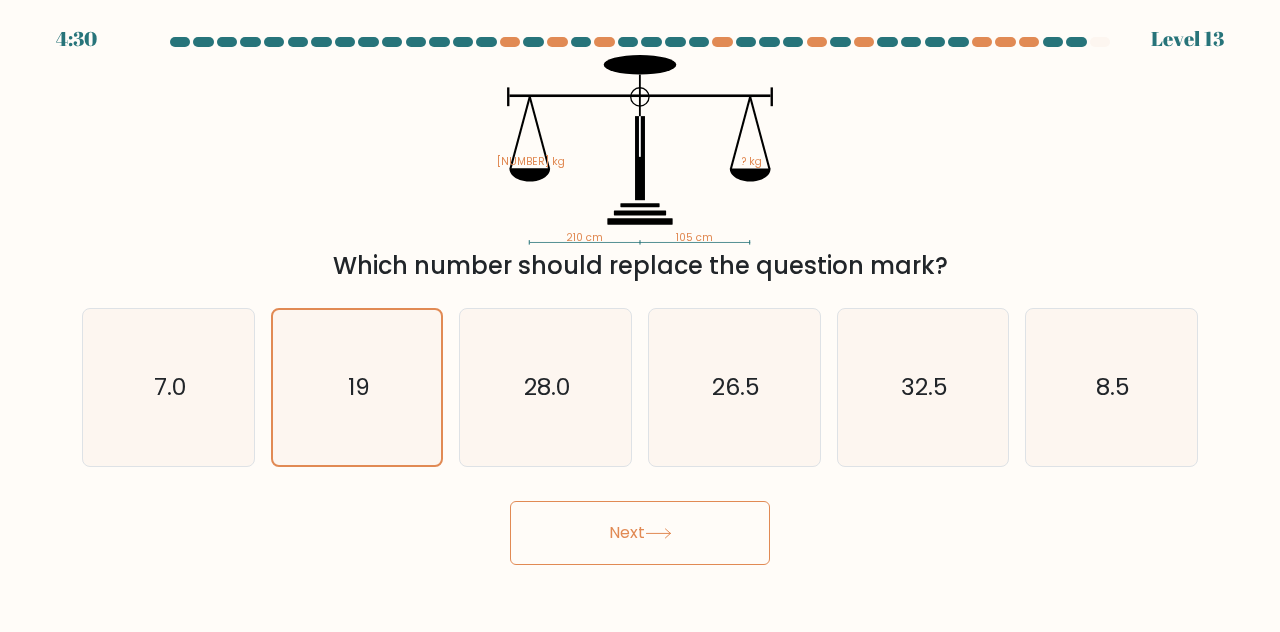 click on "Next" at bounding box center (640, 533) 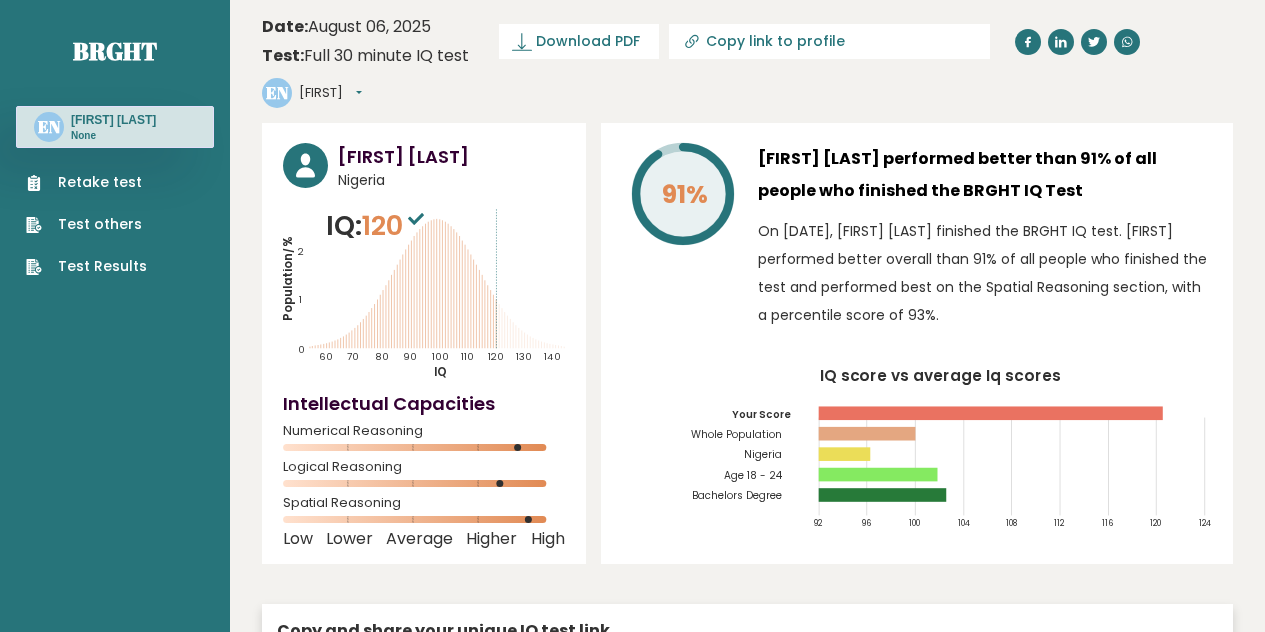 scroll, scrollTop: 0, scrollLeft: 0, axis: both 